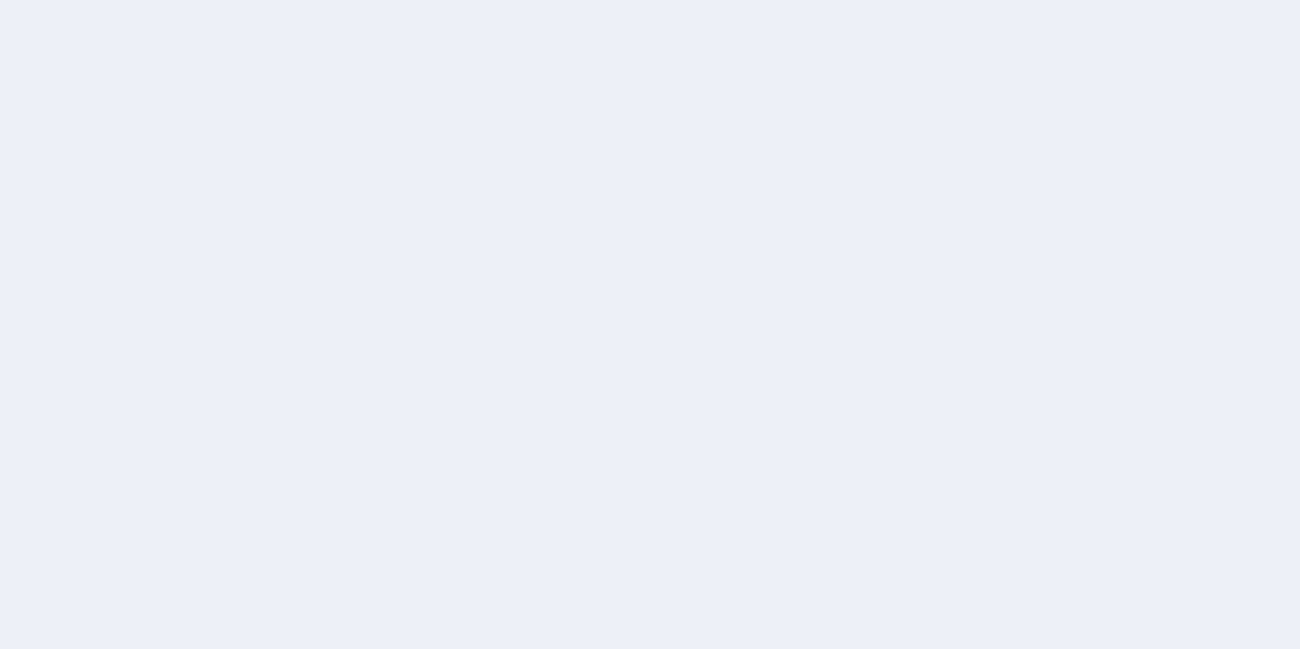 scroll, scrollTop: 0, scrollLeft: 0, axis: both 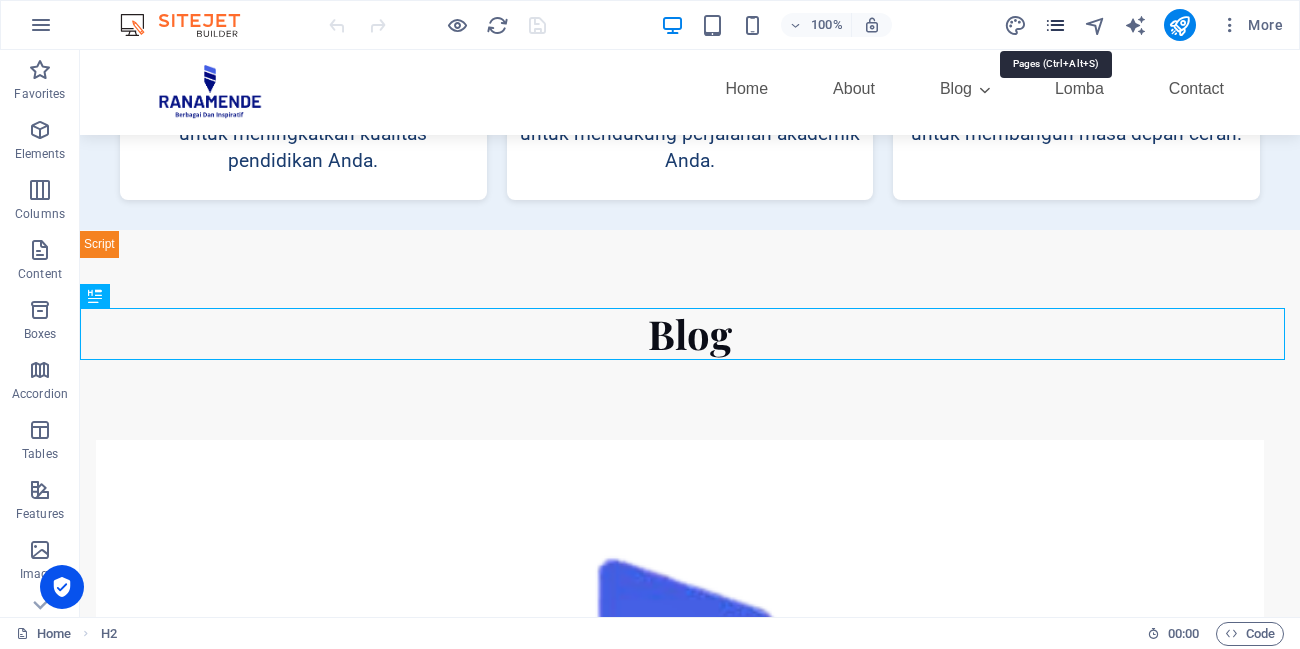 click at bounding box center [1055, 25] 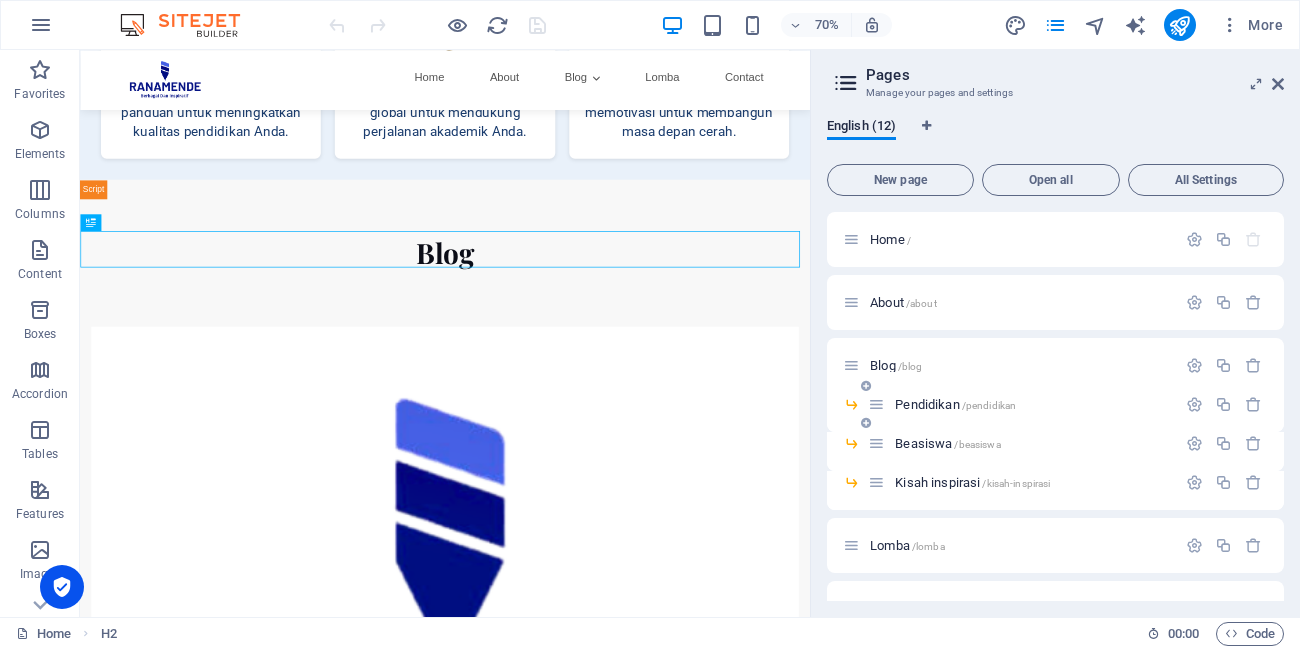 click on "Pendidikan /pendidikan" at bounding box center [955, 404] 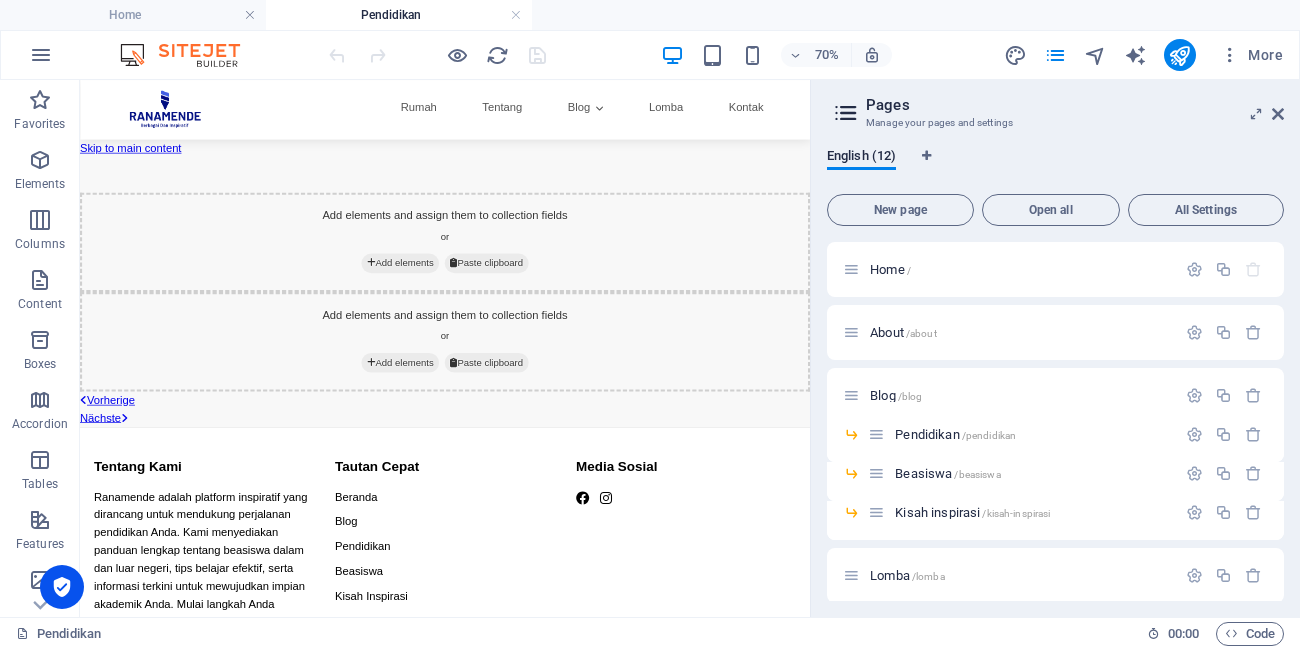 scroll, scrollTop: 0, scrollLeft: 0, axis: both 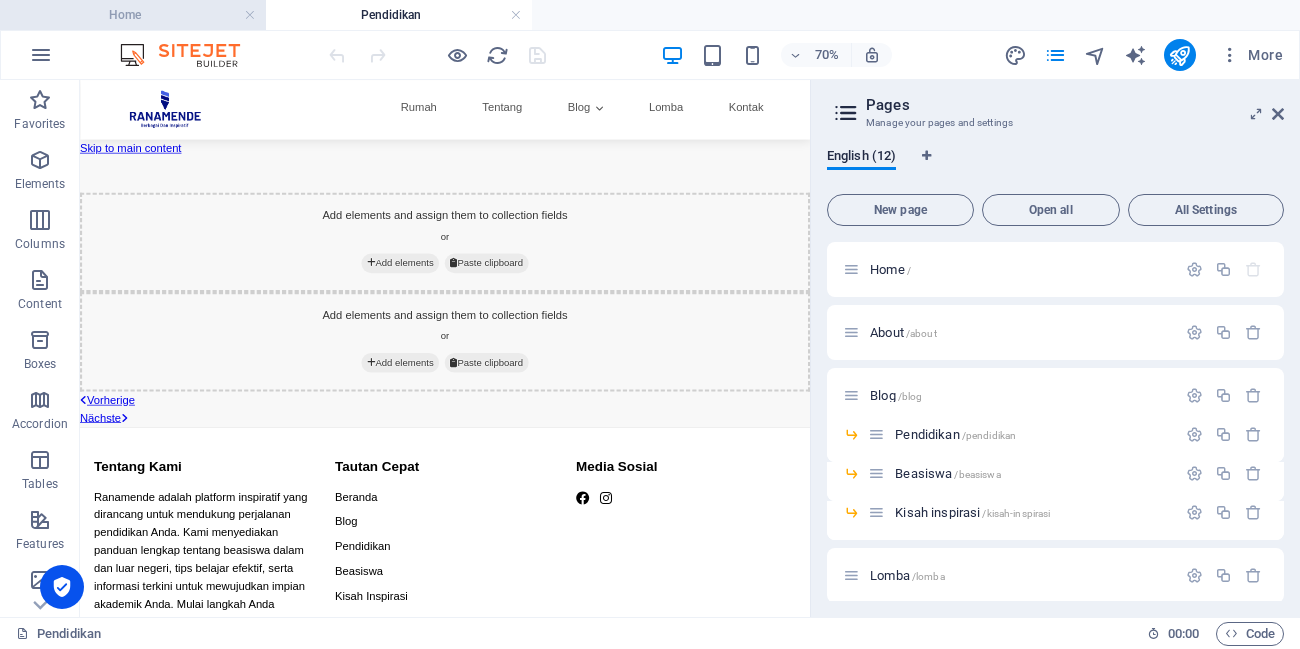click on "Home" at bounding box center [133, 15] 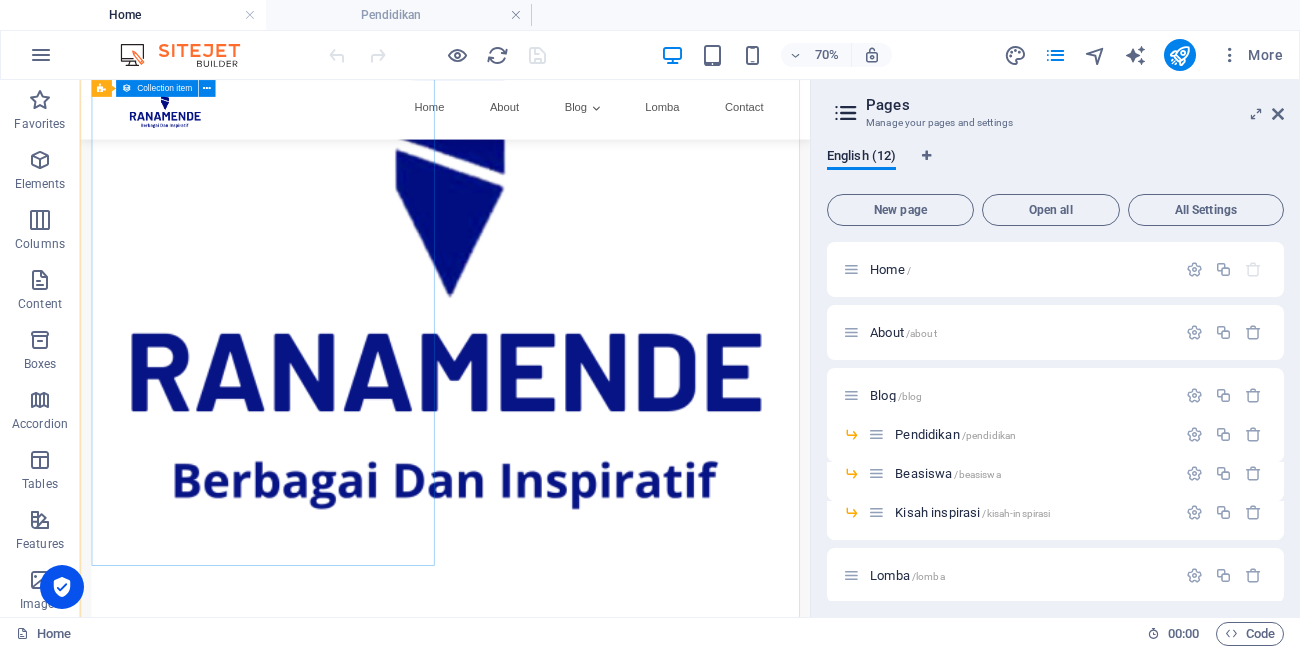 scroll, scrollTop: 2396, scrollLeft: 0, axis: vertical 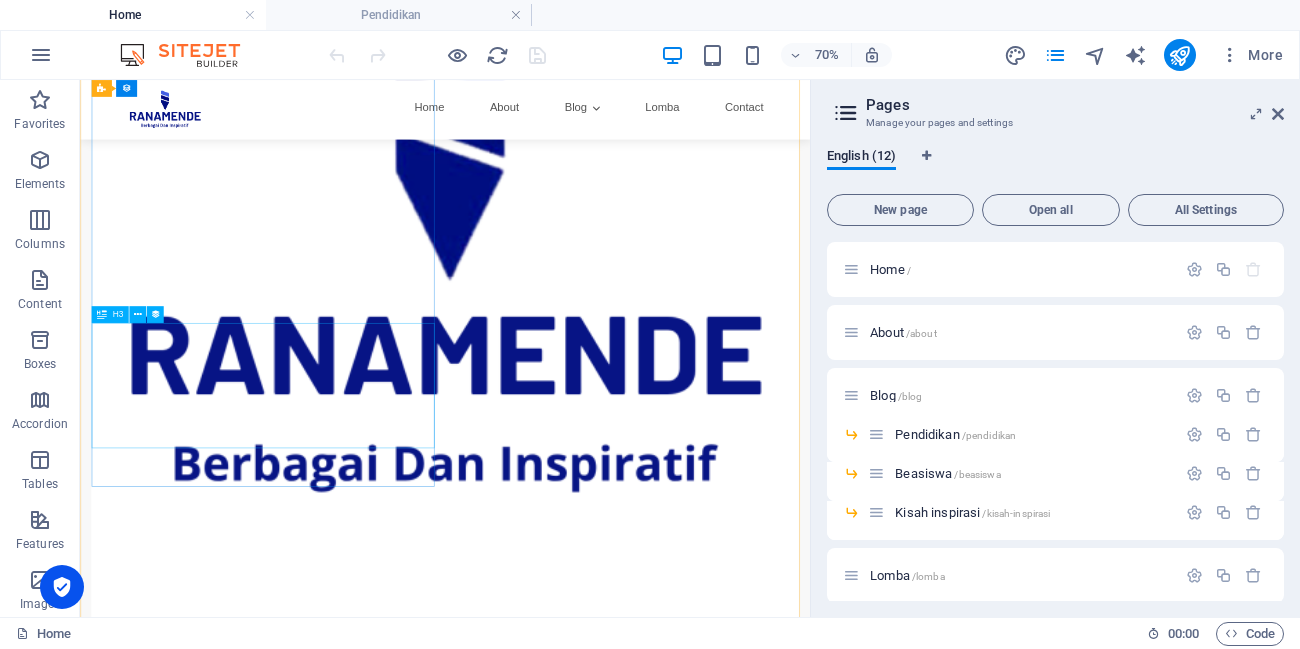 click on "Temukan Beasiswa Impianmu di [DOMAIN_NAME]: Sumber Informasi Terpercaya untuk Masa Depanmu" at bounding box center [601, 997] 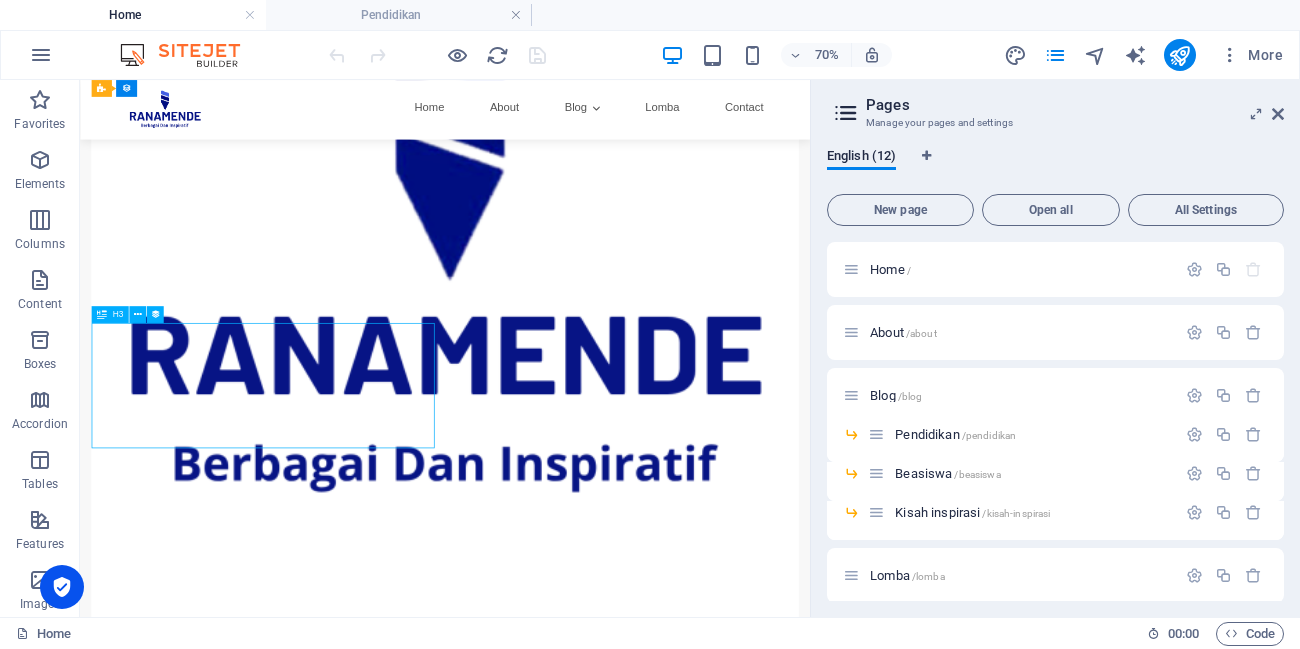 click on "Temukan Beasiswa Impianmu di [DOMAIN_NAME]: Sumber Informasi Terpercaya untuk Masa Depanmu" at bounding box center (601, 997) 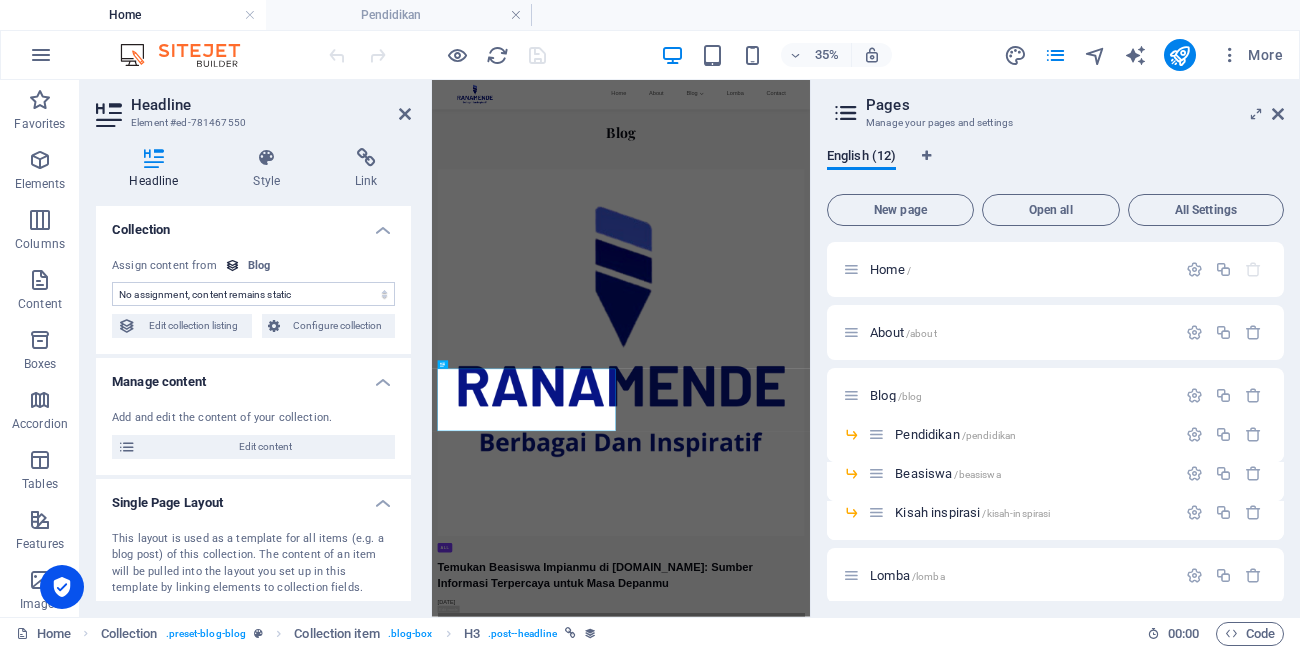 select on "name" 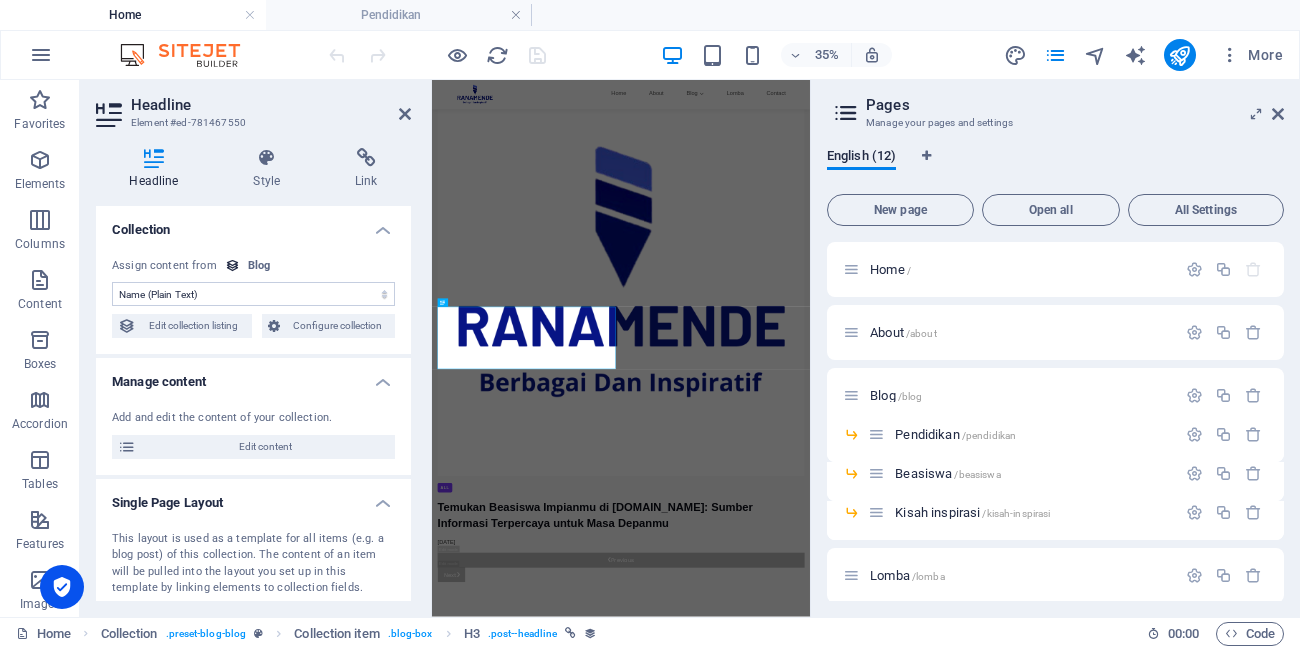 scroll, scrollTop: 2097, scrollLeft: 0, axis: vertical 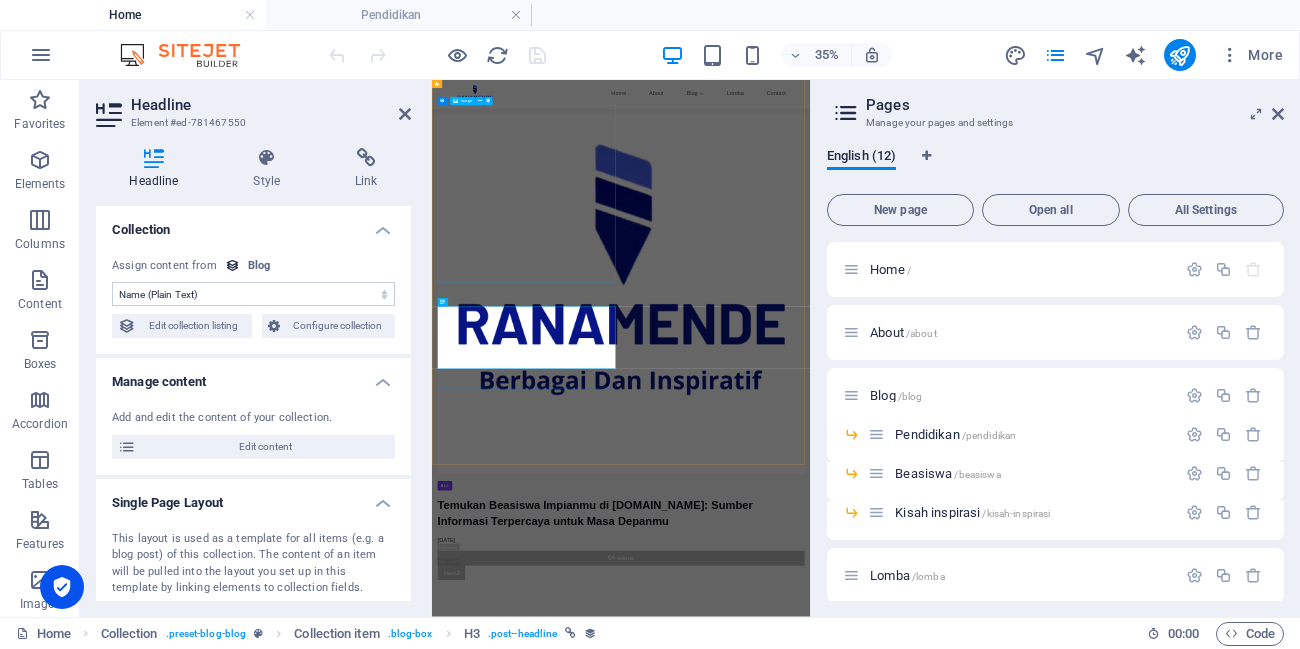 click at bounding box center (972, 682) 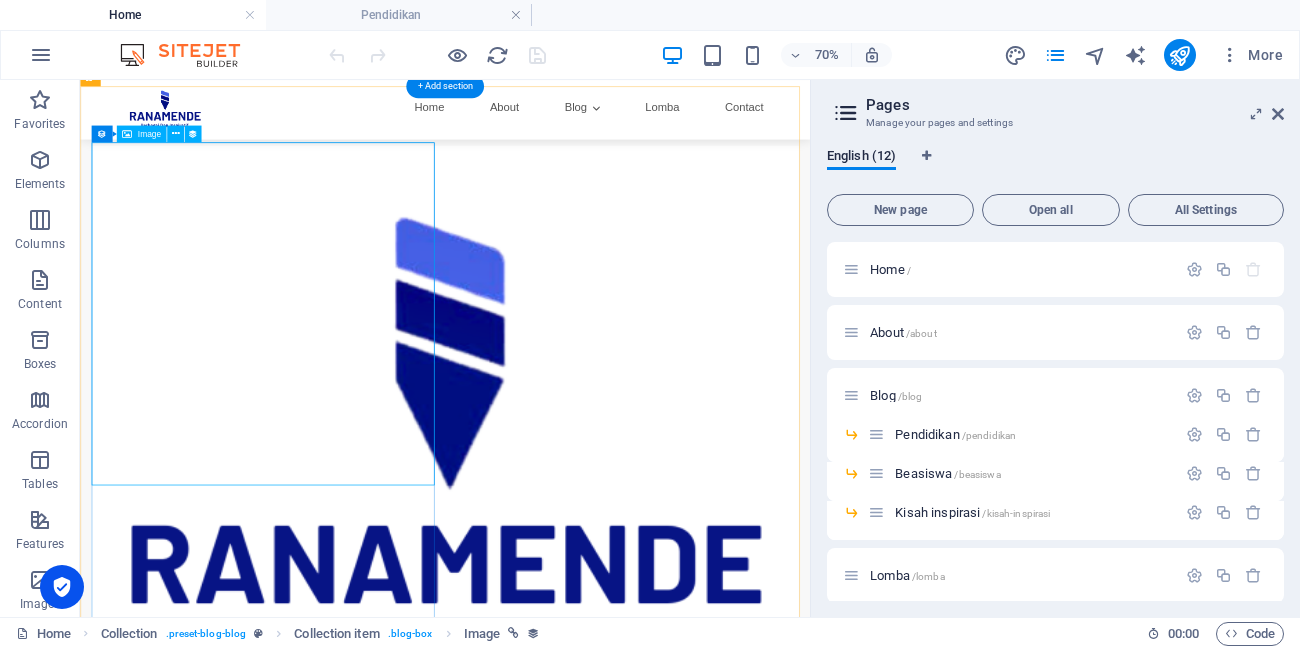 scroll, scrollTop: 2337, scrollLeft: 0, axis: vertical 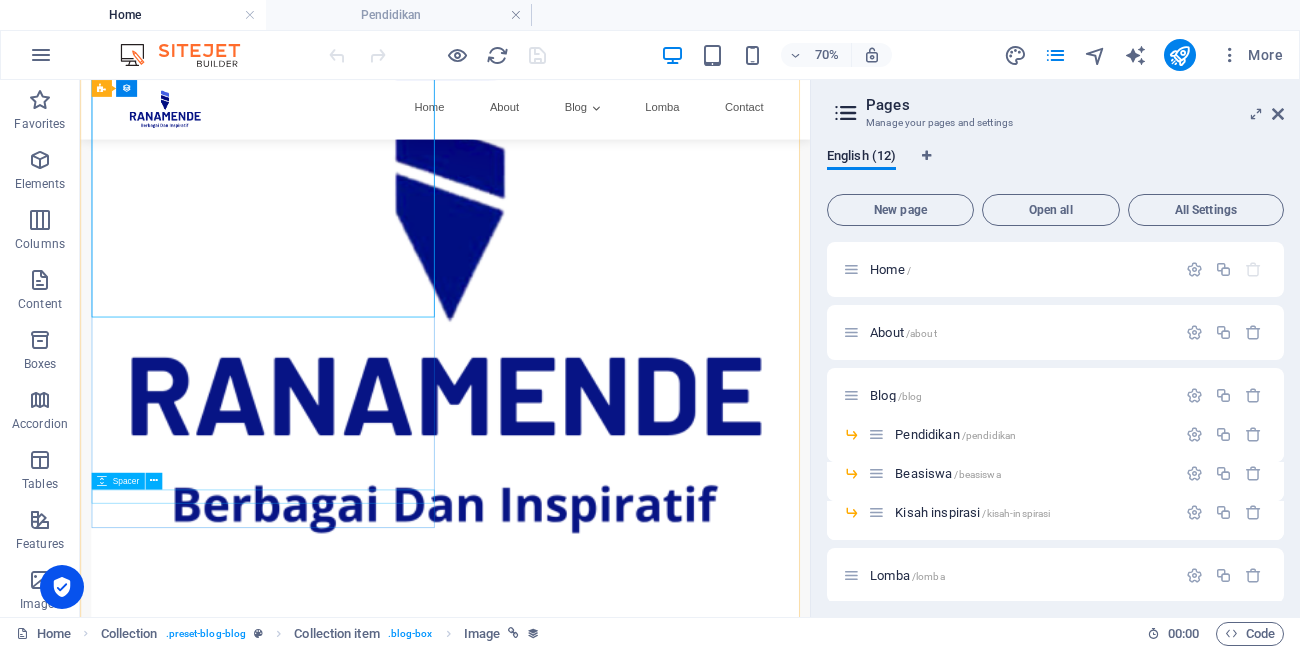 click at bounding box center (601, 1112) 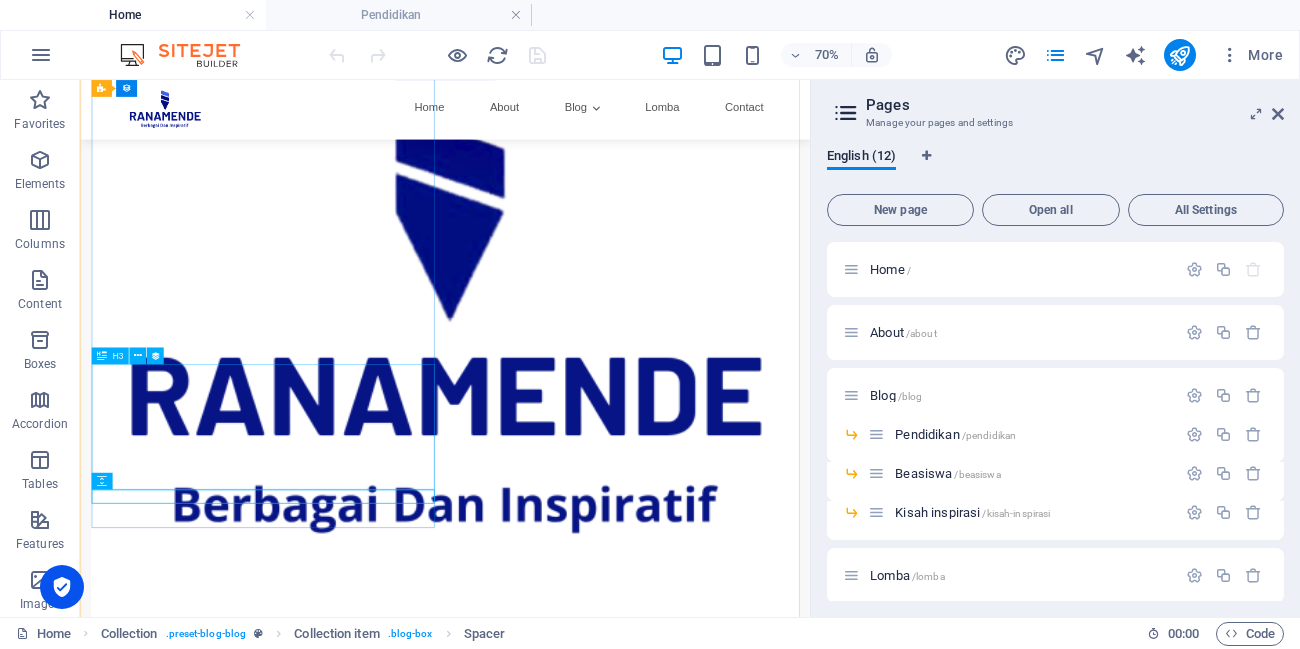 click on "Temukan Beasiswa Impianmu di [DOMAIN_NAME]: Sumber Informasi Terpercaya untuk Masa Depanmu" at bounding box center (601, 1056) 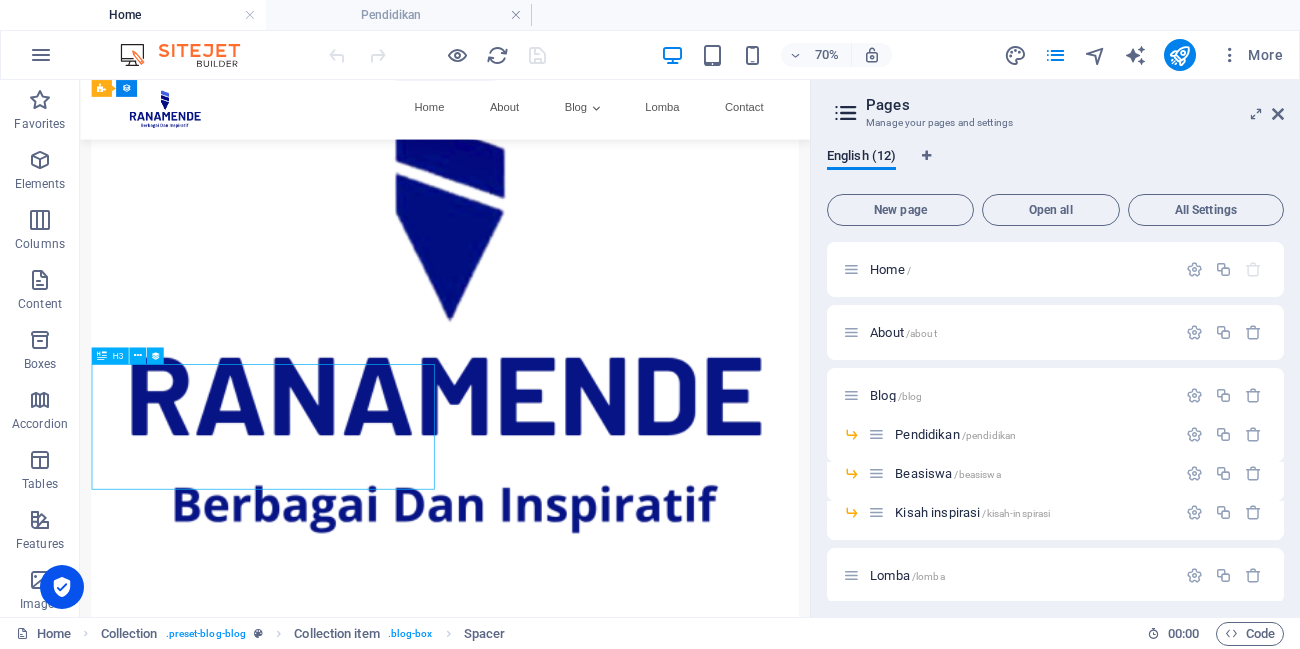click on "Temukan Beasiswa Impianmu di [DOMAIN_NAME]: Sumber Informasi Terpercaya untuk Masa Depanmu" at bounding box center [601, 1056] 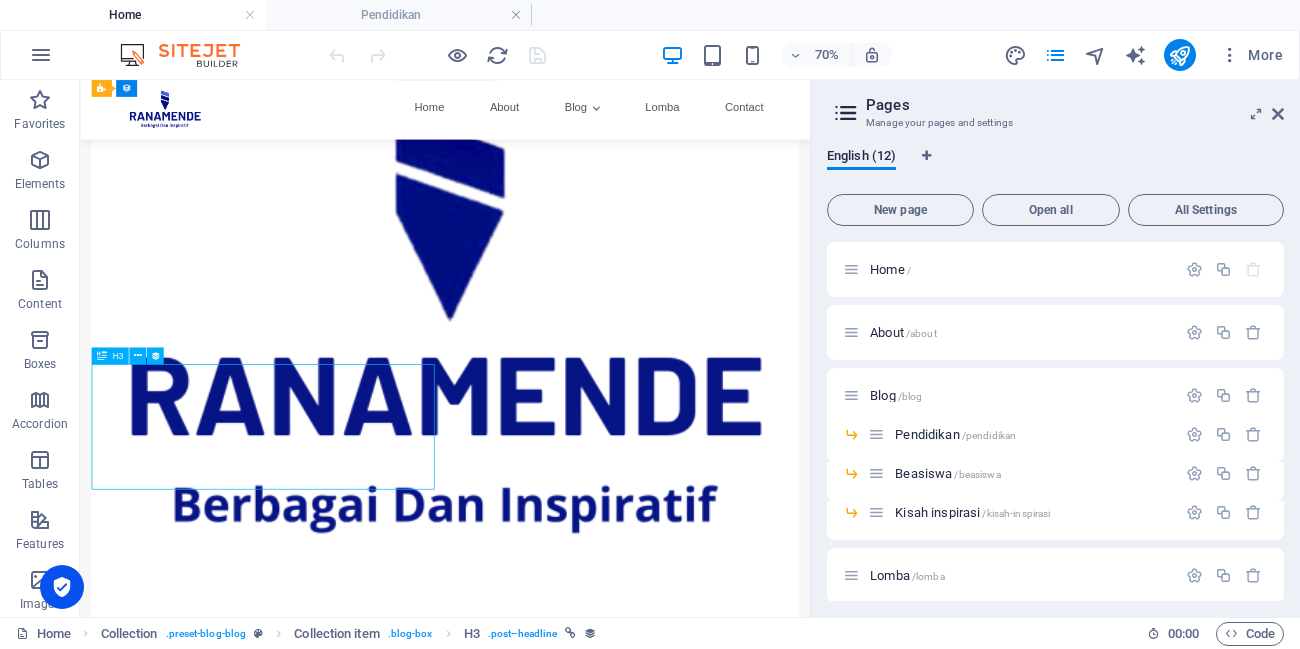click on "Temukan Beasiswa Impianmu di [DOMAIN_NAME]: Sumber Informasi Terpercaya untuk Masa Depanmu" at bounding box center (601, 1056) 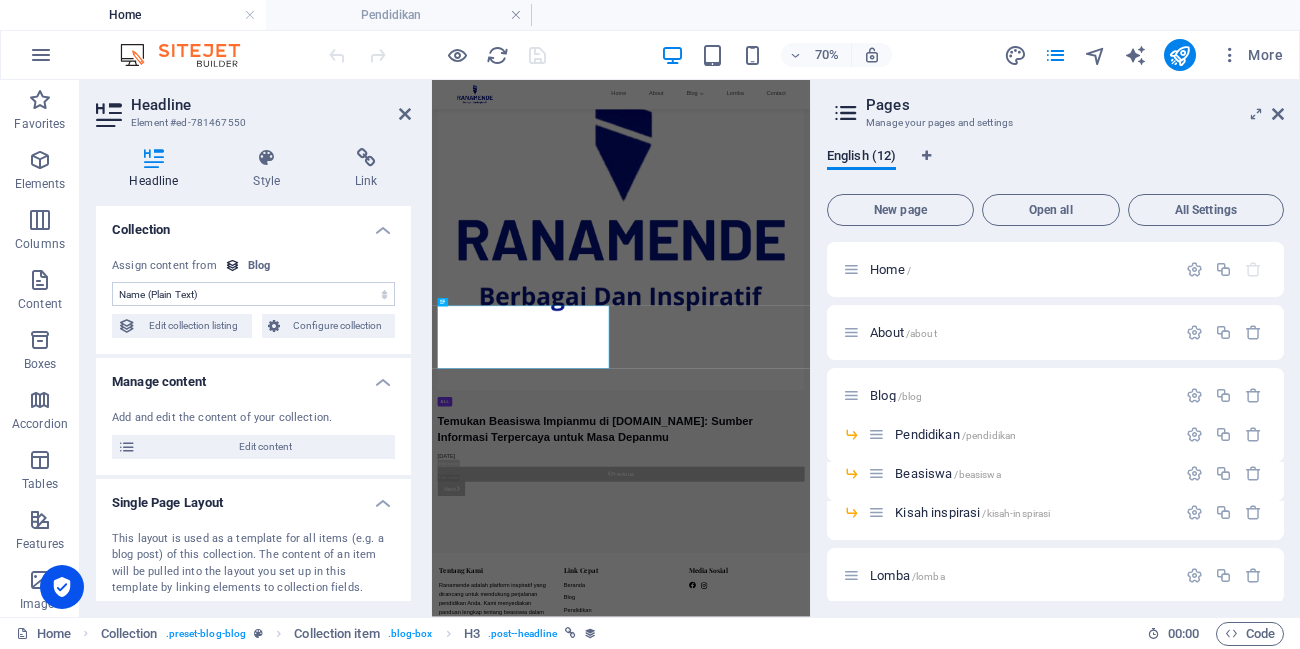 scroll, scrollTop: 2097, scrollLeft: 0, axis: vertical 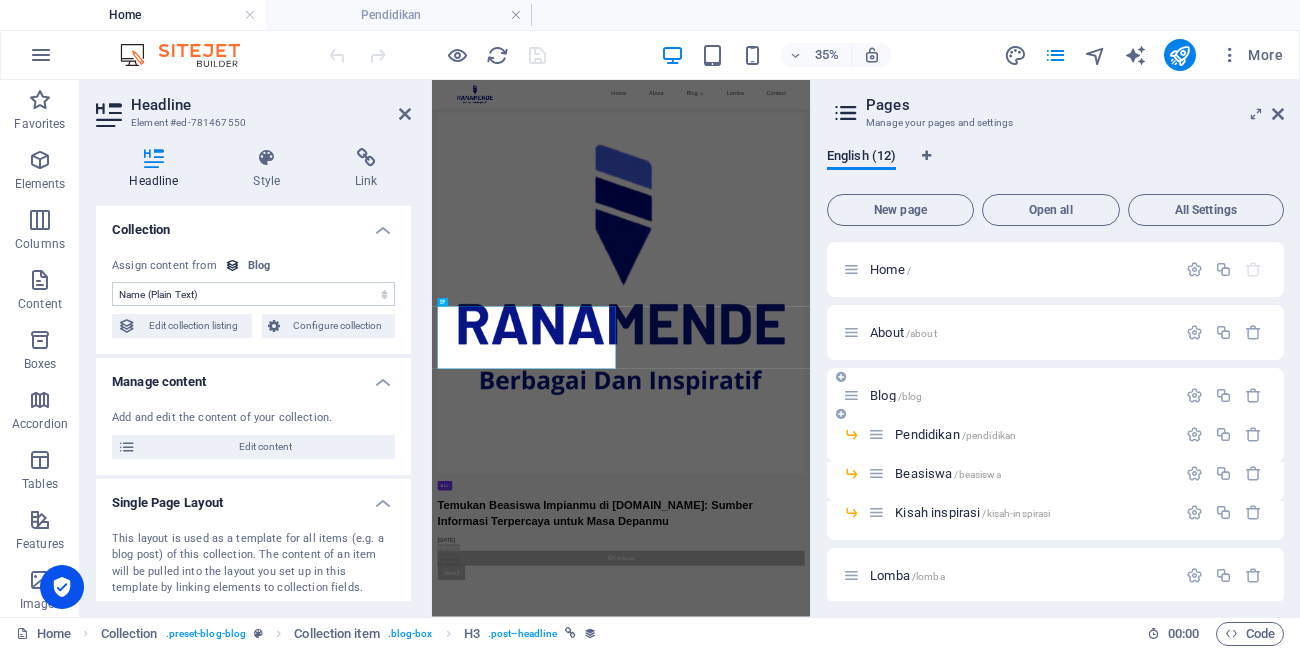 click on "Blog /blog" at bounding box center (896, 395) 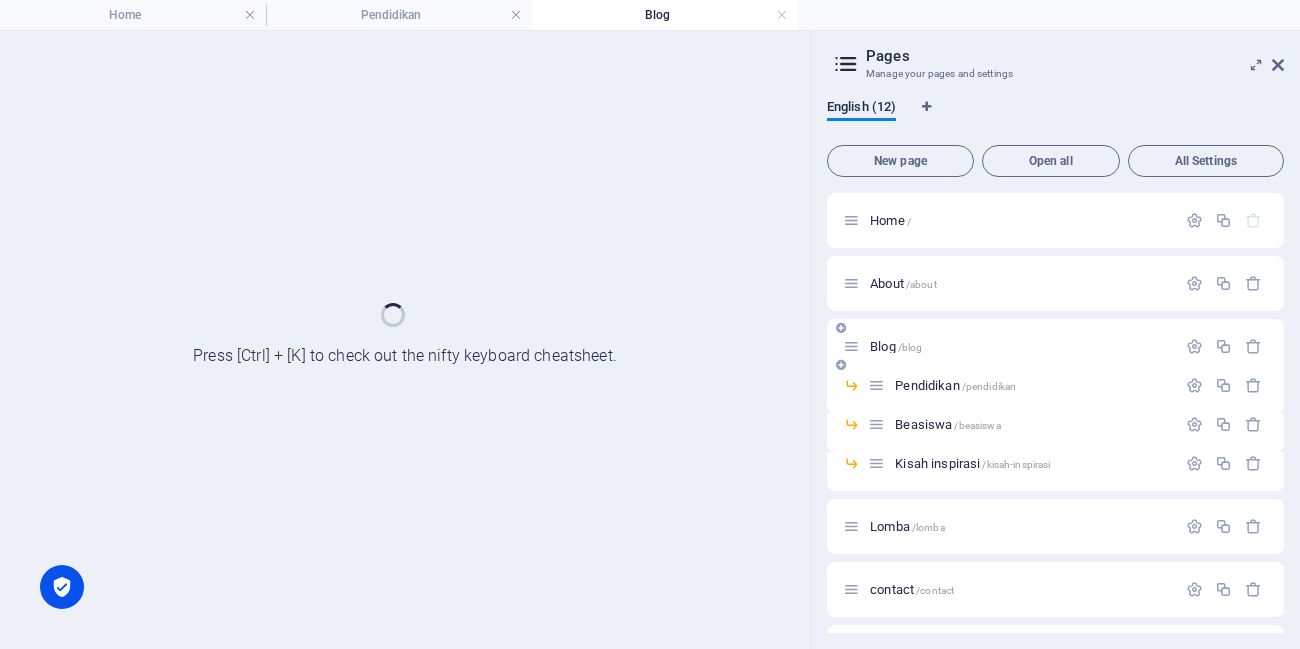 scroll, scrollTop: 0, scrollLeft: 0, axis: both 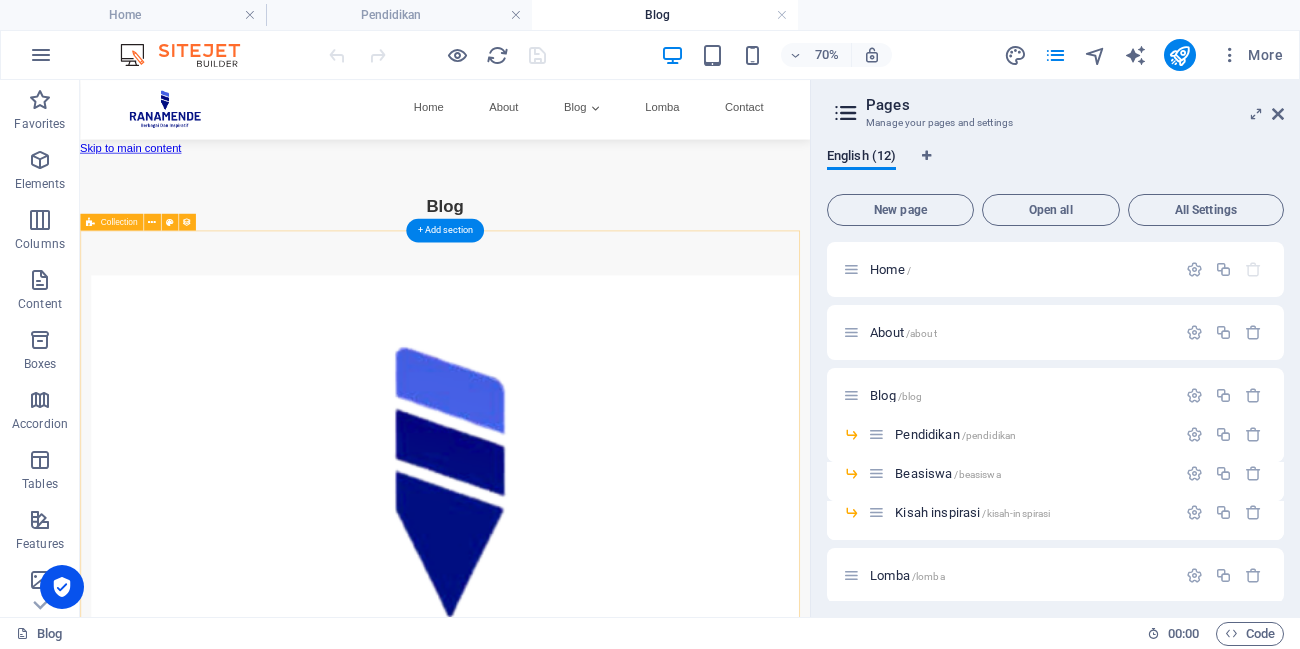 click on "ALL Temukan Beasiswa Impianmu di [DOMAIN_NAME]: Sumber Informasi Terpercaya untuk Masa Depanmu [DATE]  Previous Next" at bounding box center (601, 1009) 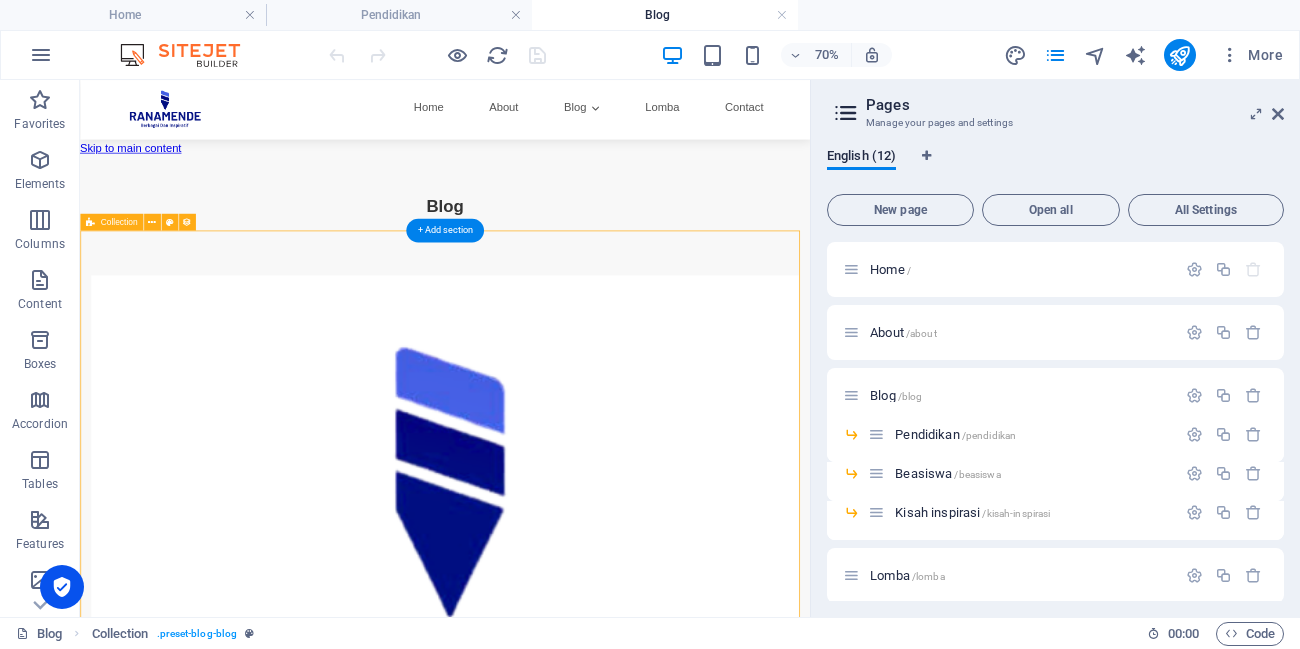 click on "ALL Temukan Beasiswa Impianmu di [DOMAIN_NAME]: Sumber Informasi Terpercaya untuk Masa Depanmu [DATE]  Previous Next" at bounding box center [601, 1009] 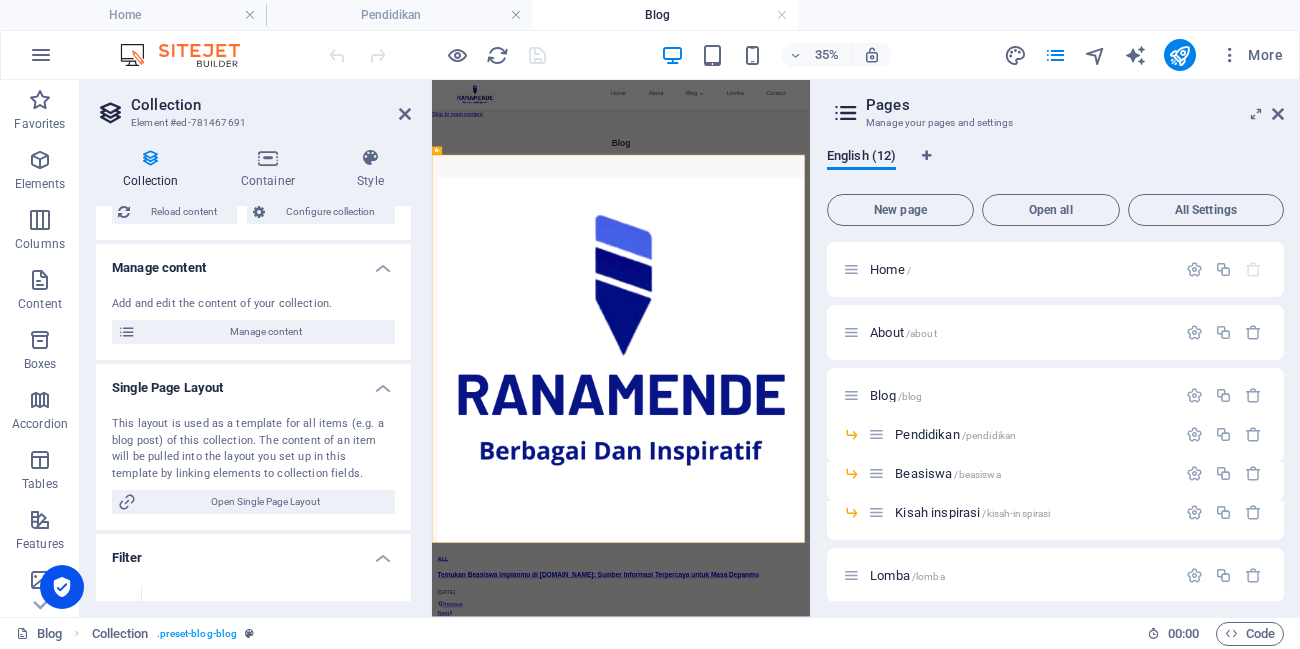 scroll, scrollTop: 240, scrollLeft: 0, axis: vertical 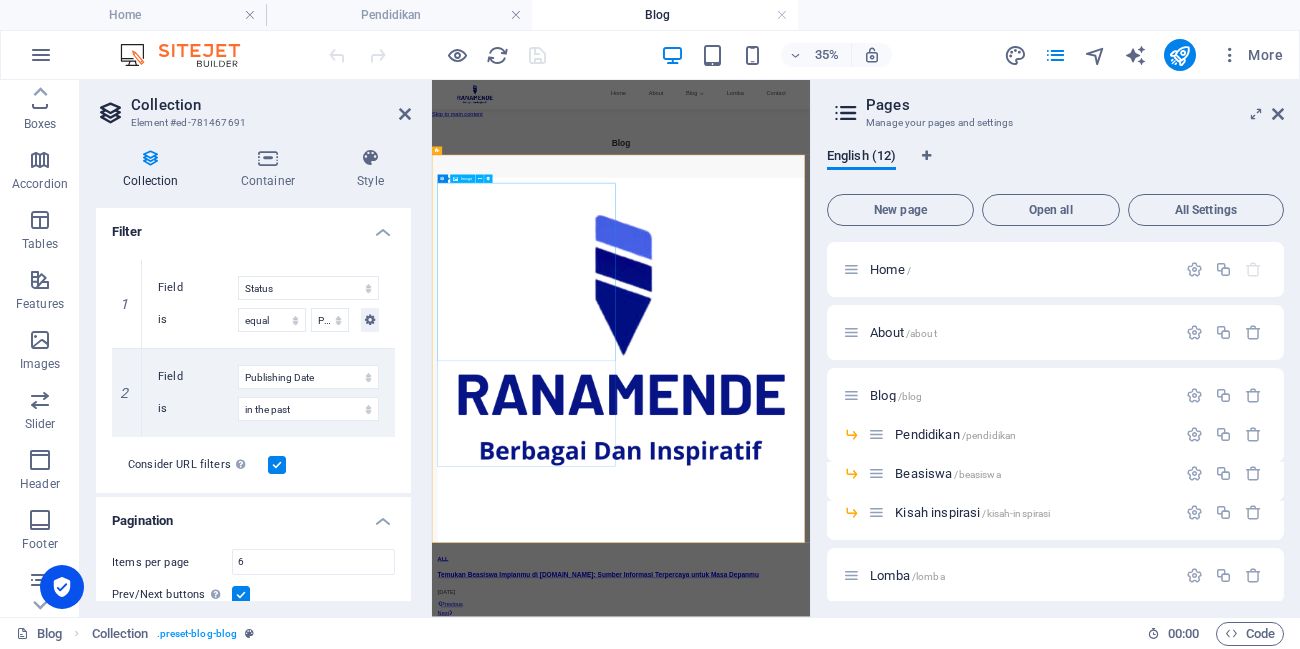 drag, startPoint x: 905, startPoint y: 255, endPoint x: 993, endPoint y: 228, distance: 92.0489 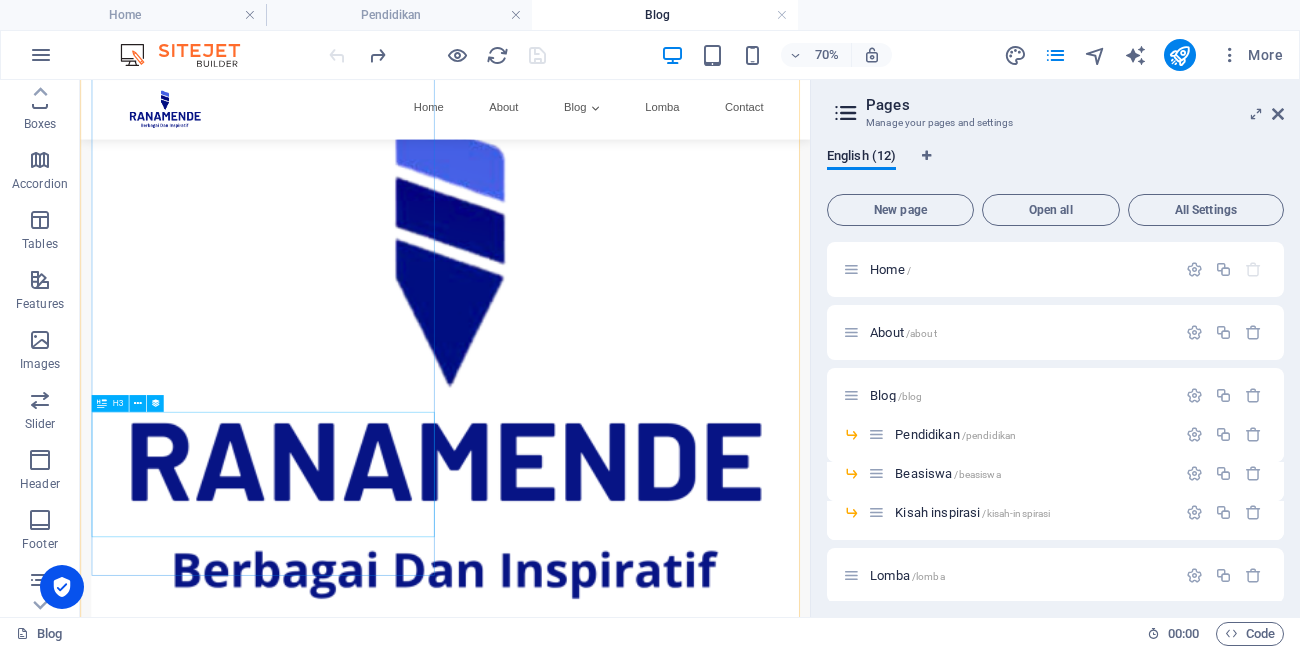 scroll, scrollTop: 120, scrollLeft: 0, axis: vertical 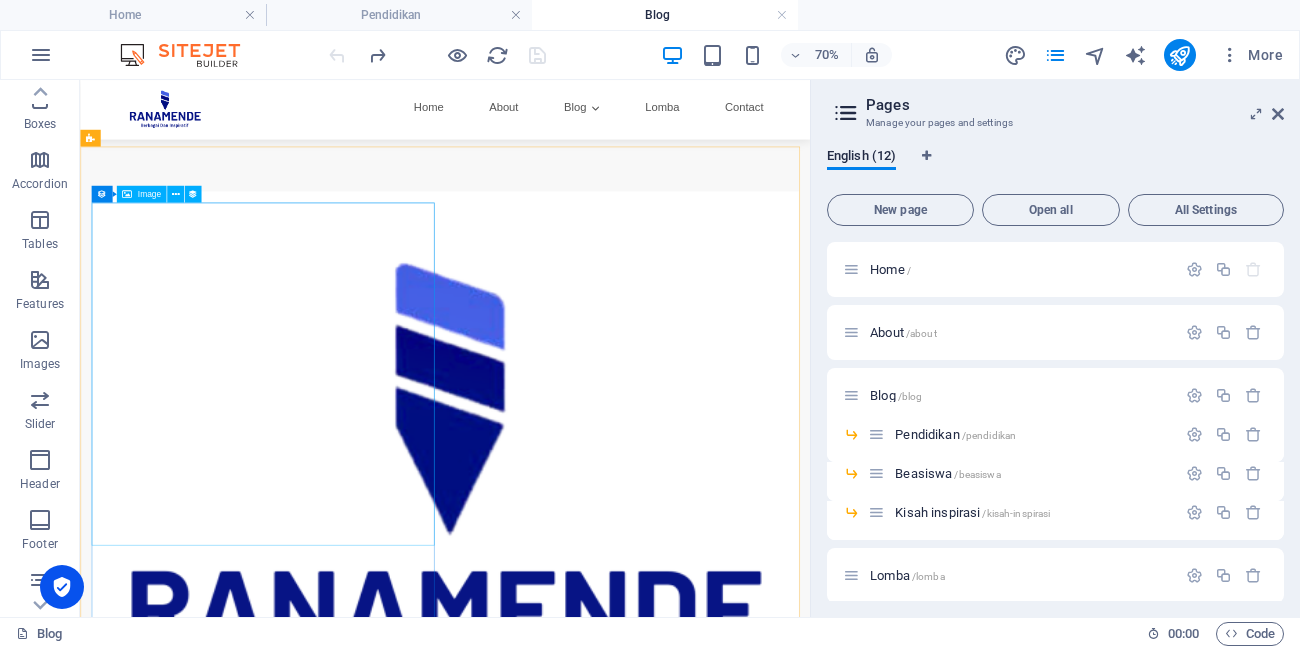 click on "Image" at bounding box center (141, 194) 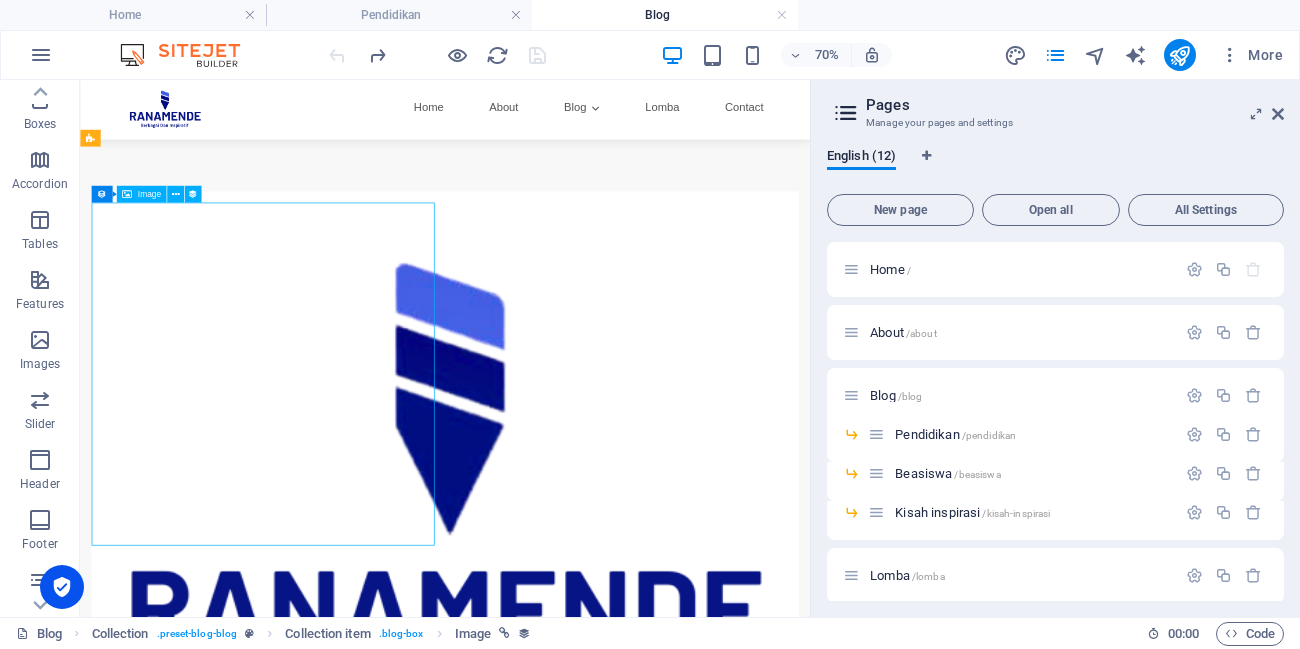 click on "Image" at bounding box center (148, 194) 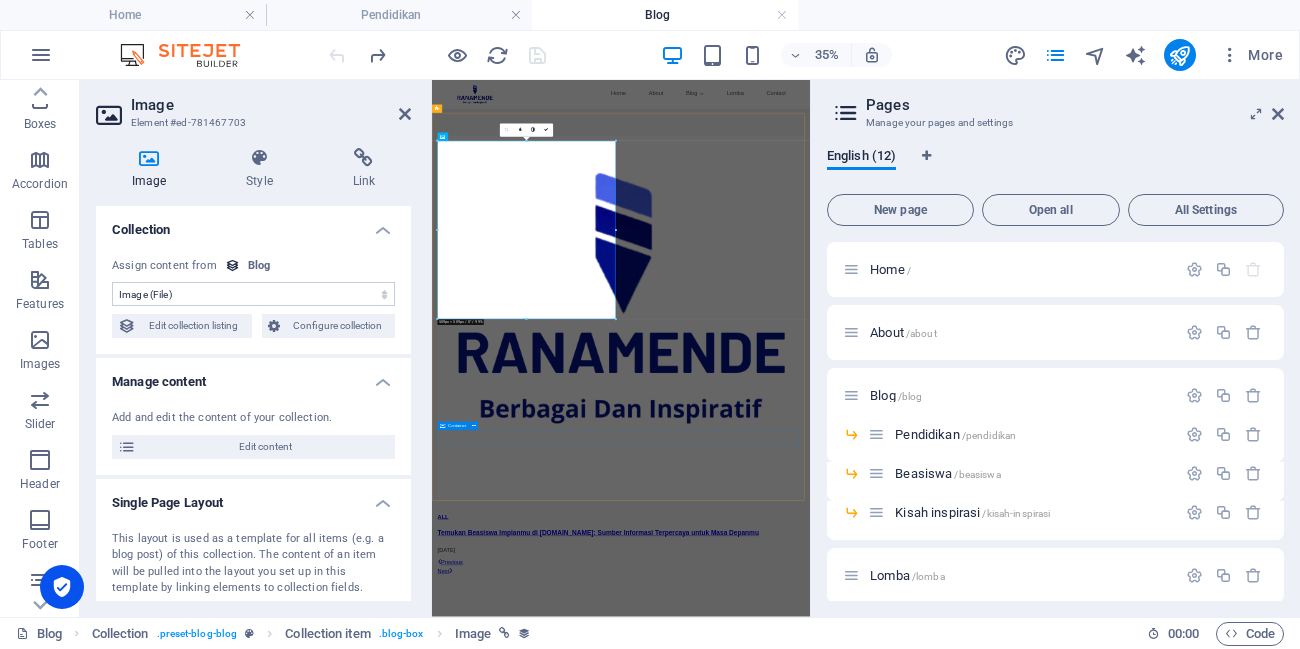 click on "Previous Next" at bounding box center (972, 1471) 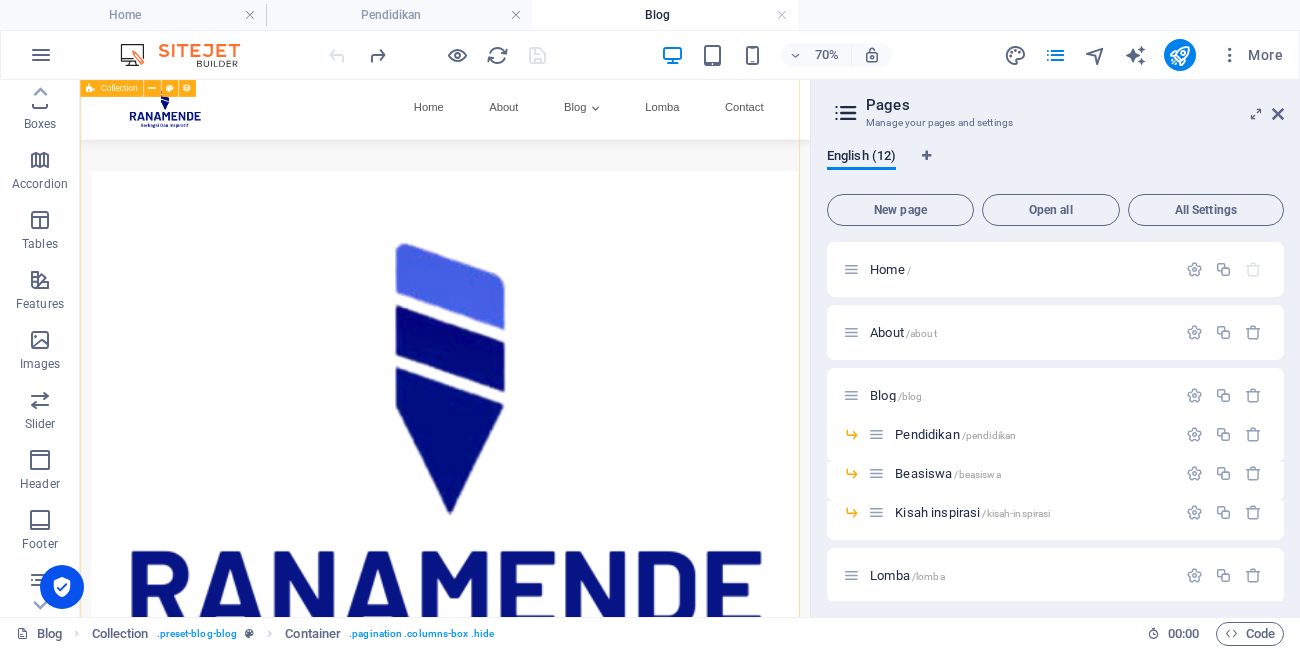 scroll, scrollTop: 0, scrollLeft: 0, axis: both 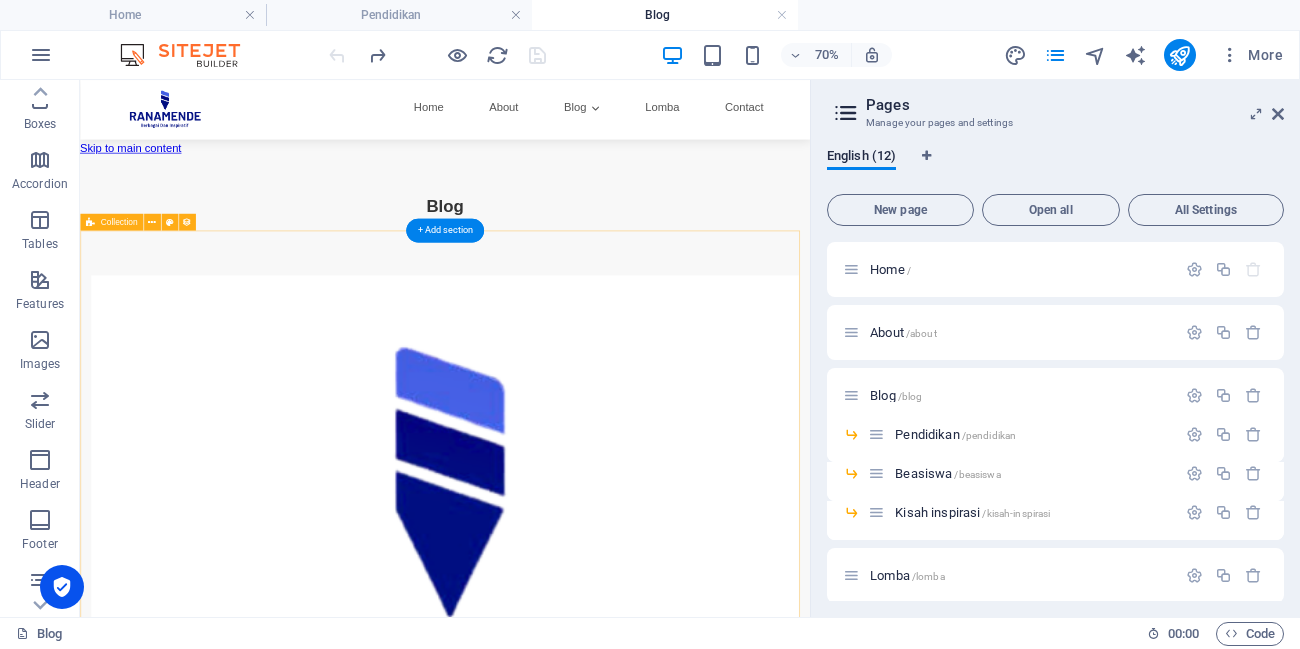 click on "ALL Temukan Beasiswa Impianmu di [DOMAIN_NAME]: Sumber Informasi Terpercaya untuk Masa Depanmu [DATE]  Previous Next" at bounding box center [601, 1009] 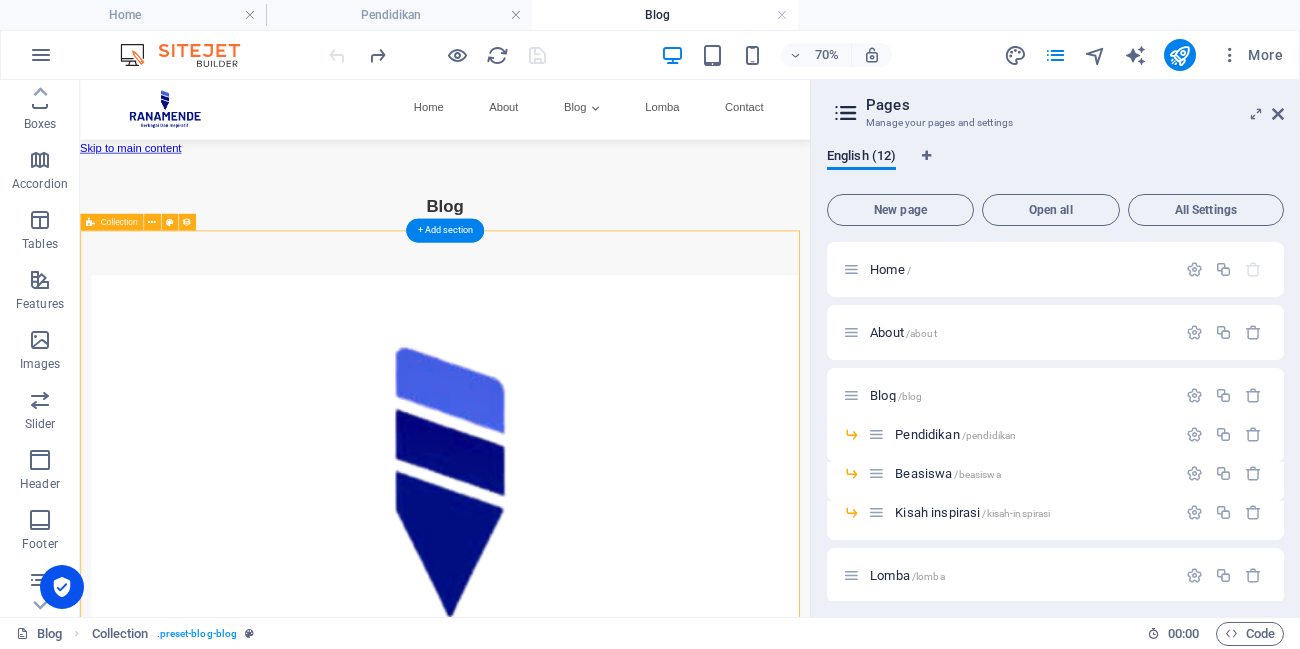 click on "ALL Temukan Beasiswa Impianmu di [DOMAIN_NAME]: Sumber Informasi Terpercaya untuk Masa Depanmu [DATE]  Previous Next" at bounding box center (601, 1009) 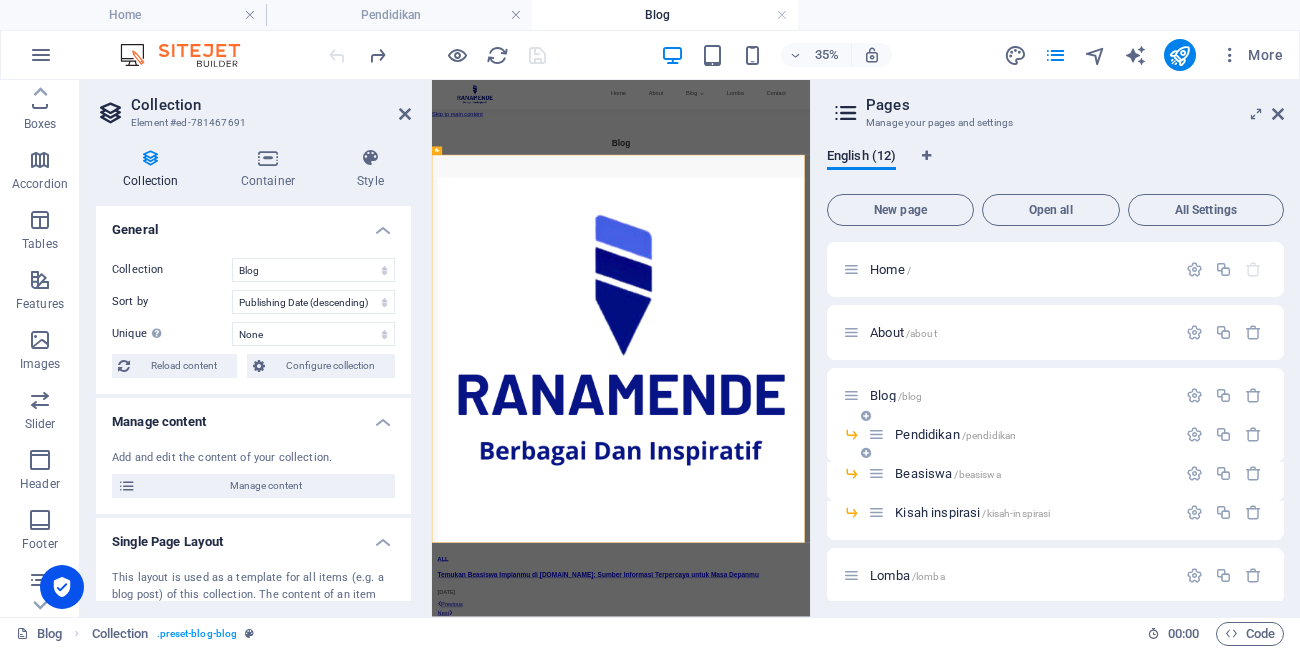 click on "Pendidikan /pendidikan" at bounding box center [1022, 434] 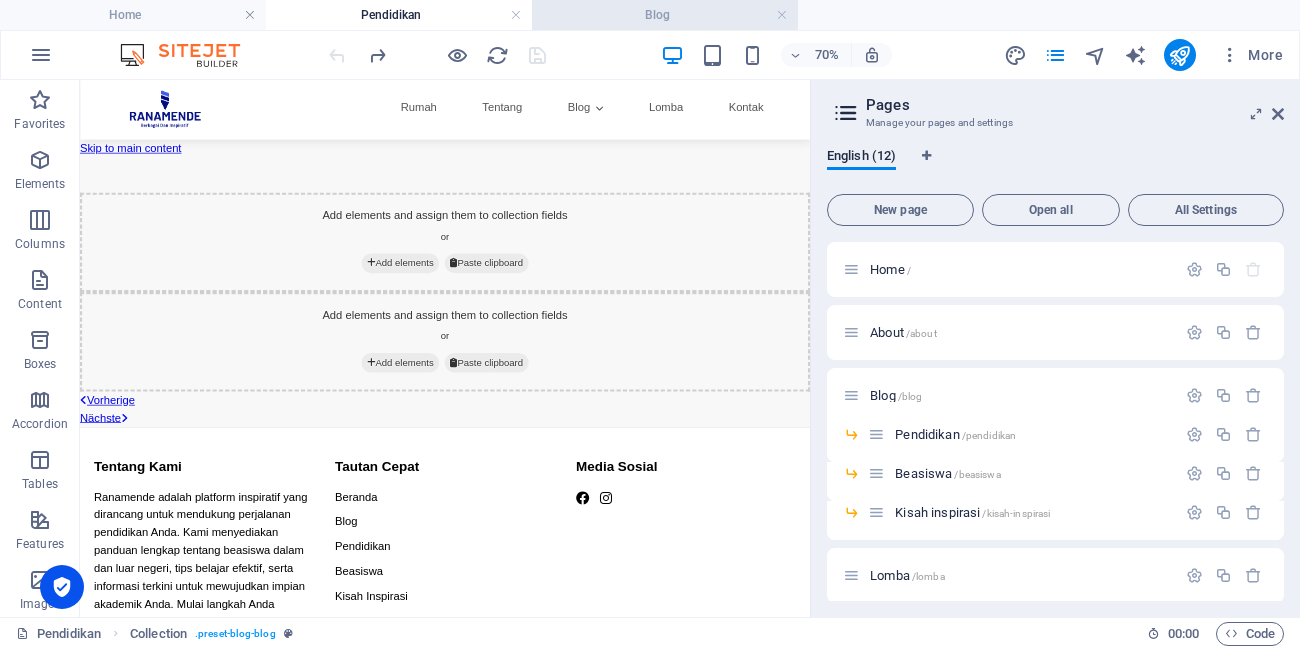 click on "Blog" at bounding box center [665, 15] 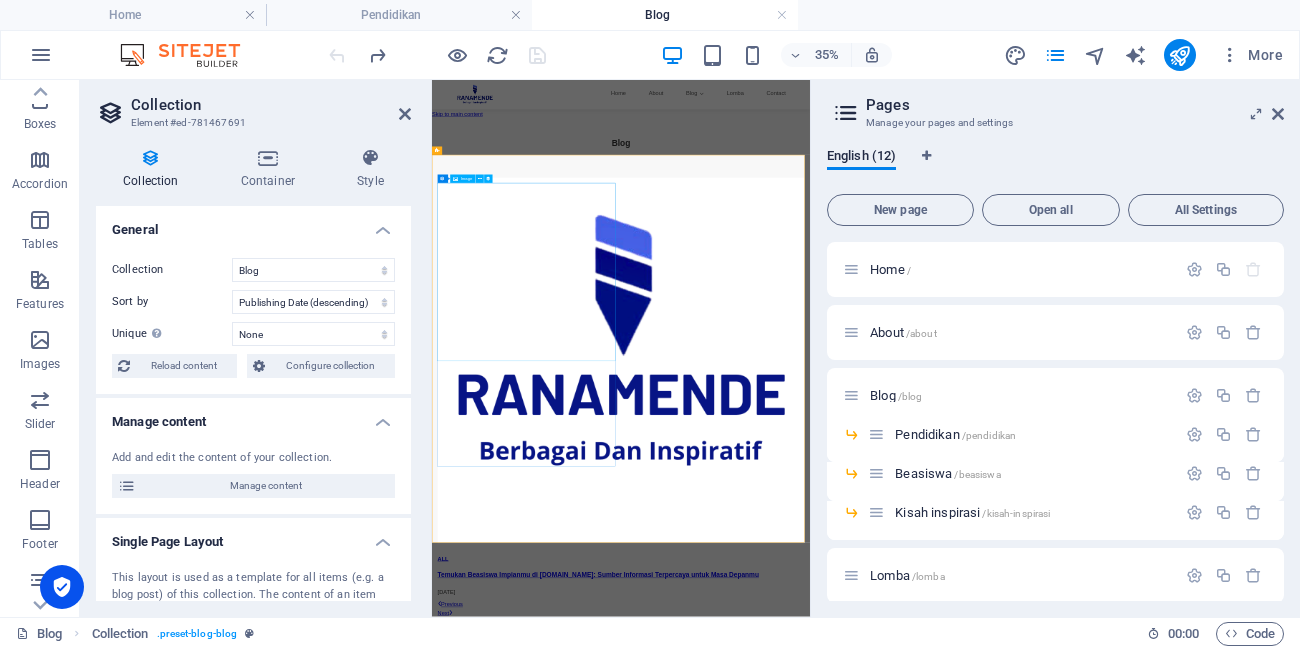 click at bounding box center (972, 887) 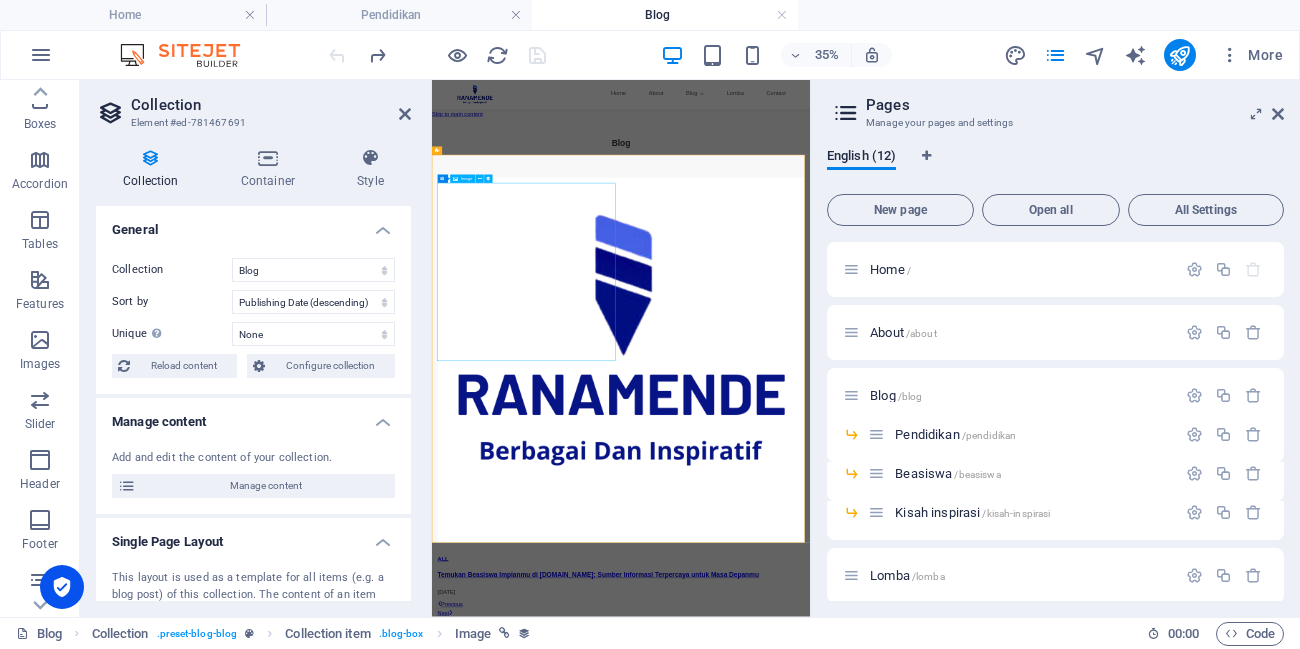 click at bounding box center [972, 887] 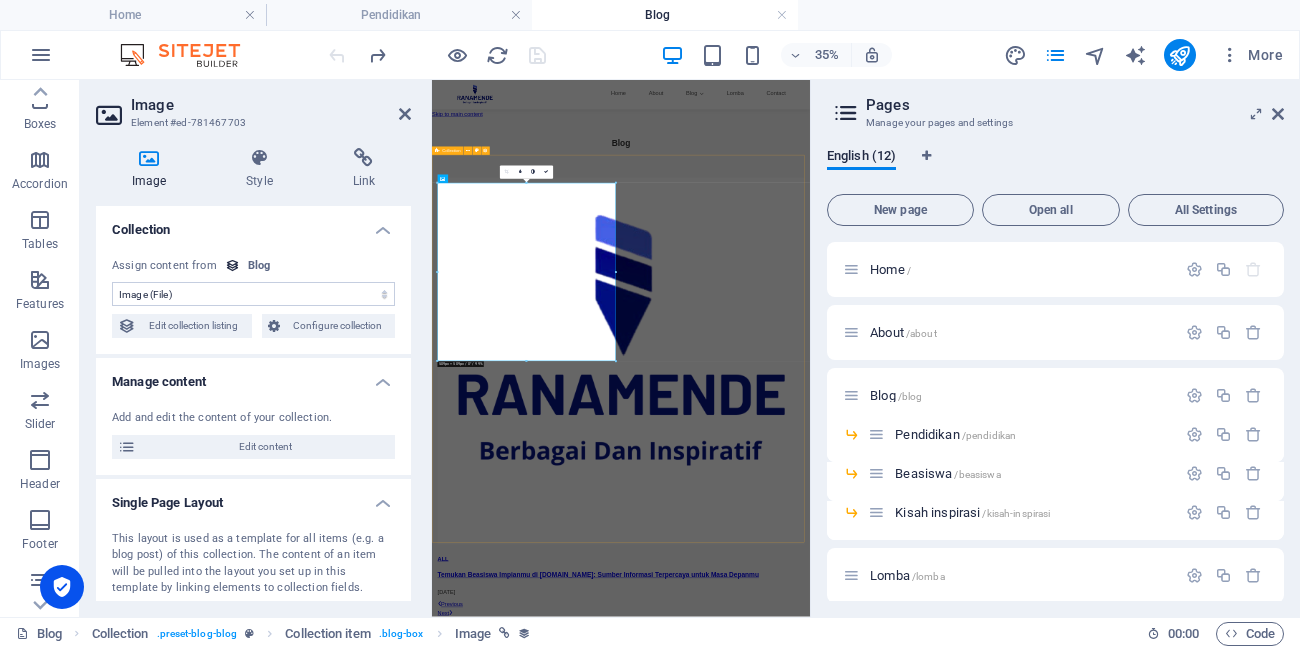 click on "ALL Temukan Beasiswa Impianmu di [DOMAIN_NAME]: Sumber Informasi Terpercaya untuk Masa Depanmu [DATE]  Previous Next" at bounding box center [972, 1028] 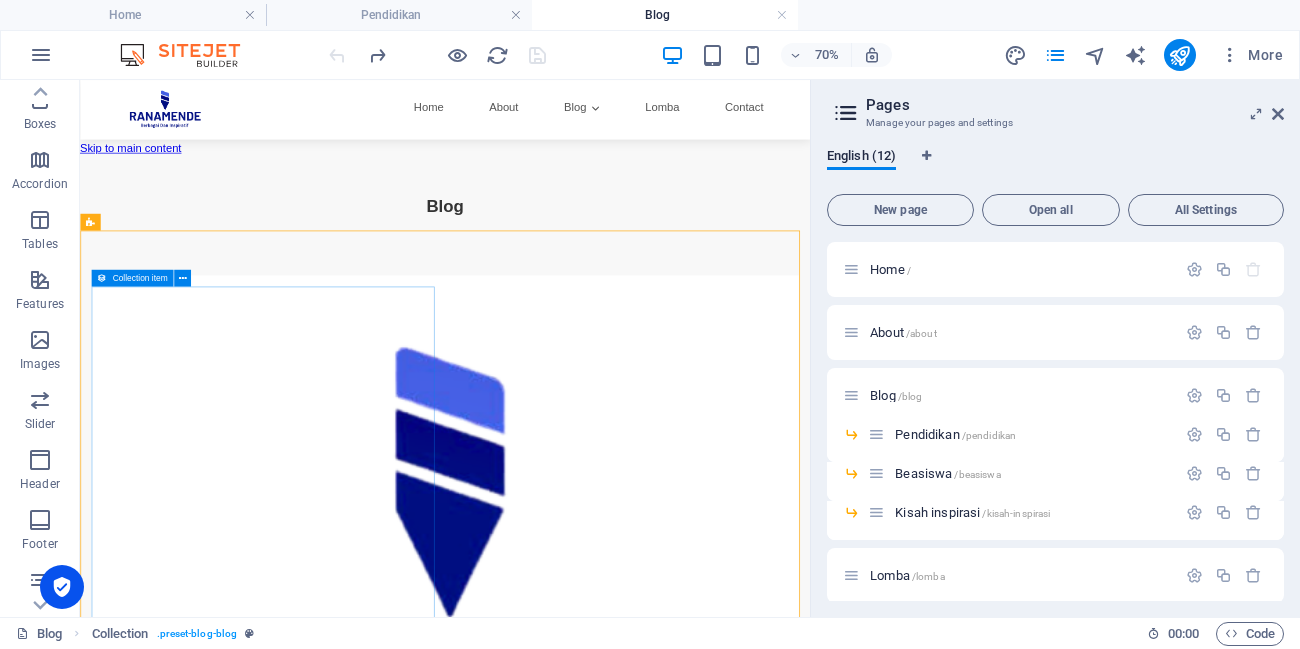 click at bounding box center [102, 278] 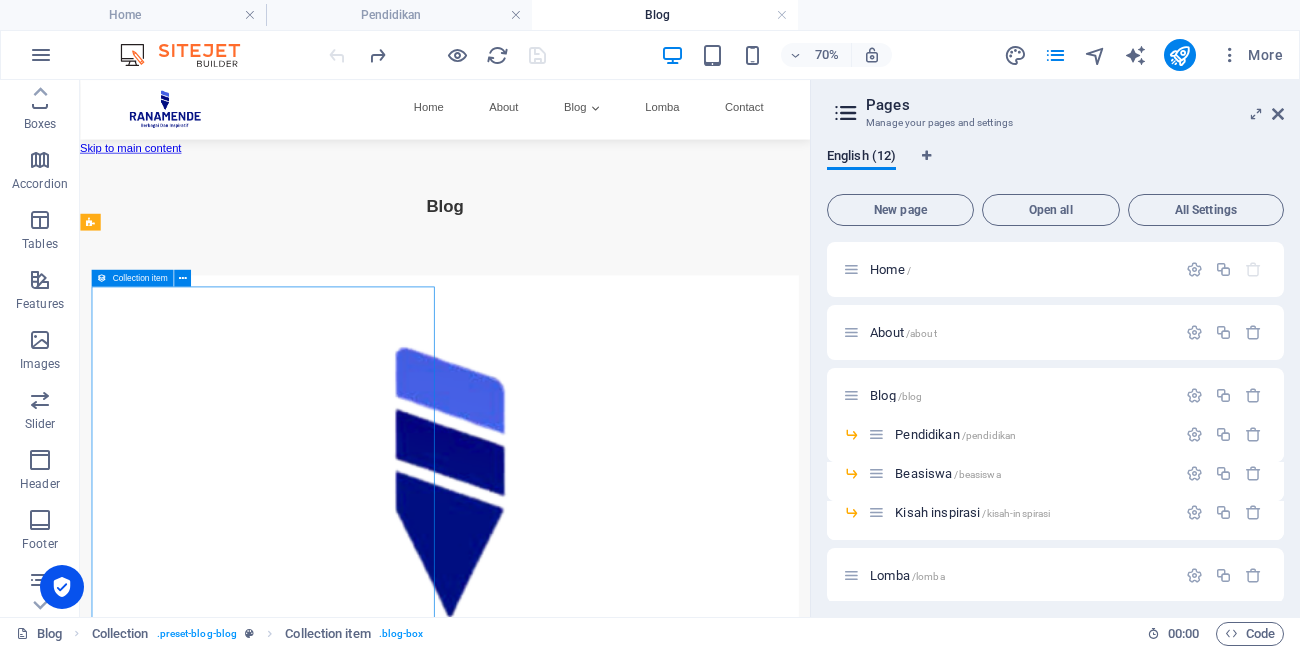 click on "Collection item" at bounding box center [132, 278] 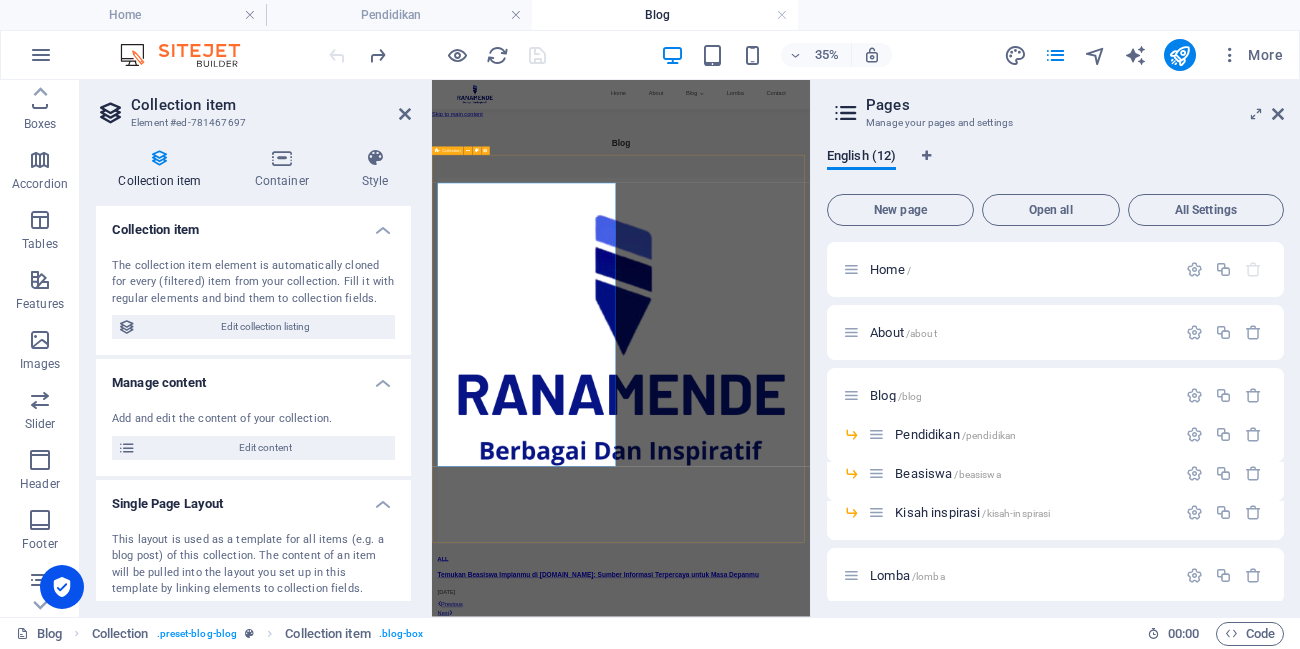 click on "ALL Temukan Beasiswa Impianmu di [DOMAIN_NAME]: Sumber Informasi Terpercaya untuk Masa Depanmu [DATE]  Previous Next" at bounding box center [972, 1028] 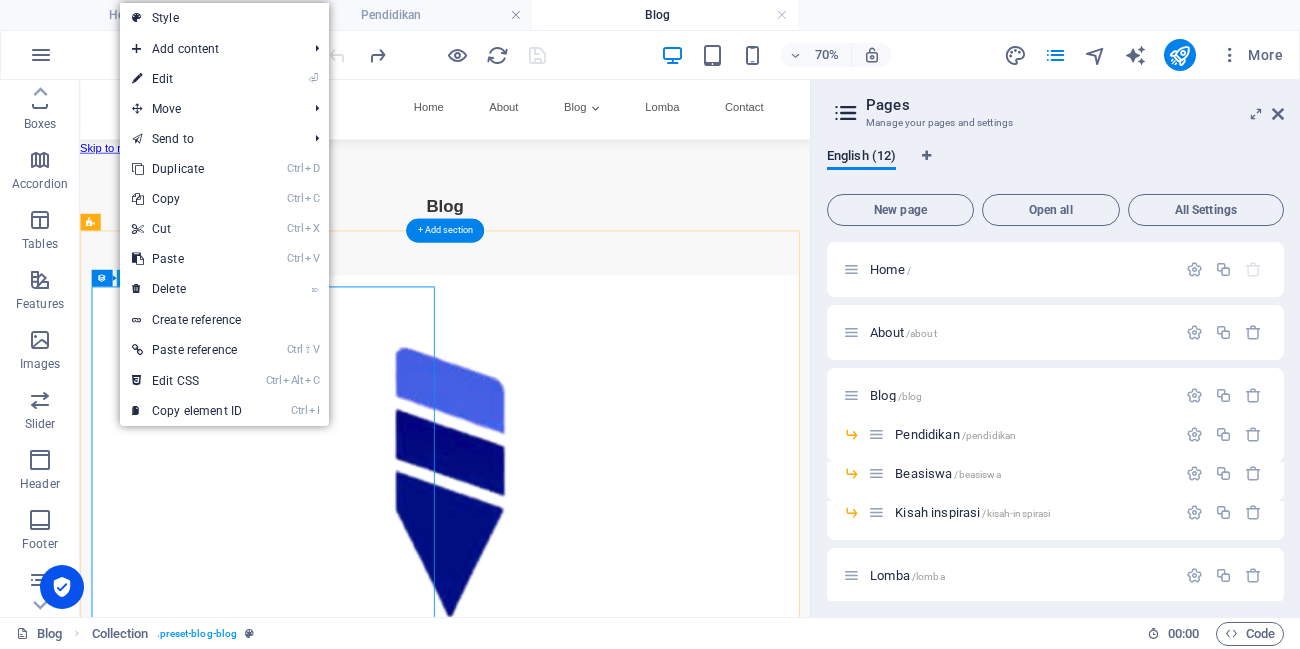 drag, startPoint x: 198, startPoint y: 361, endPoint x: 129, endPoint y: 394, distance: 76.48529 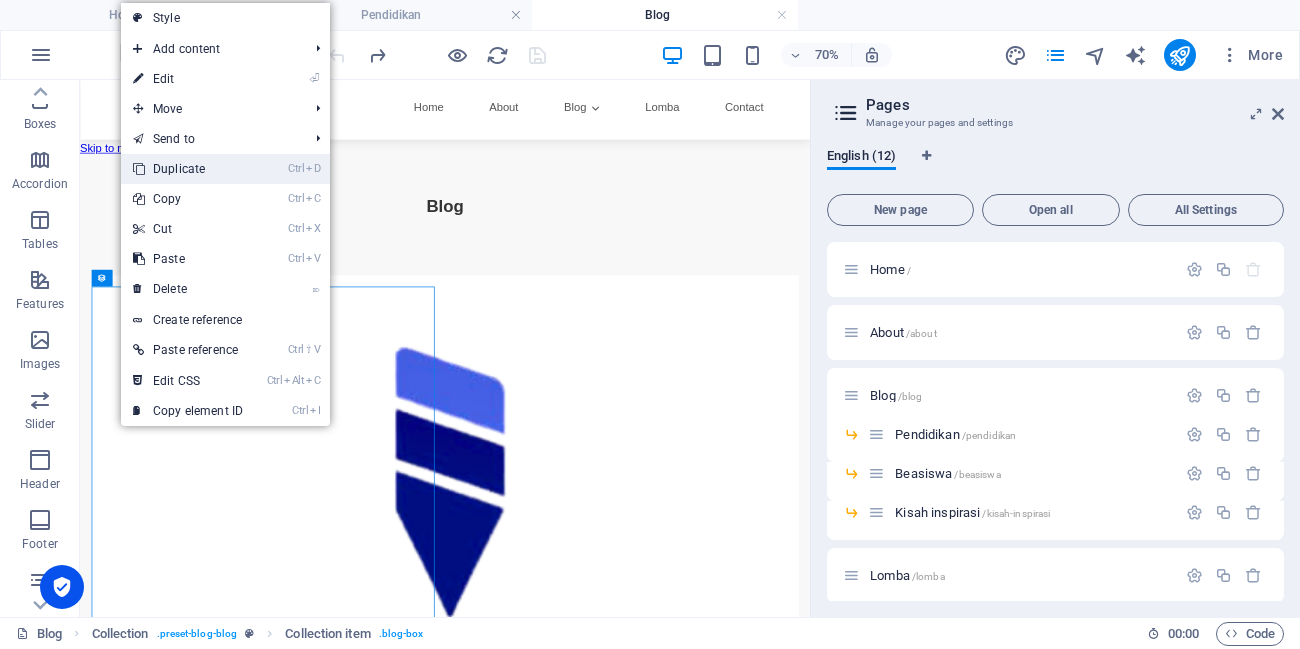 click on "Ctrl D  Duplicate" at bounding box center (225, 169) 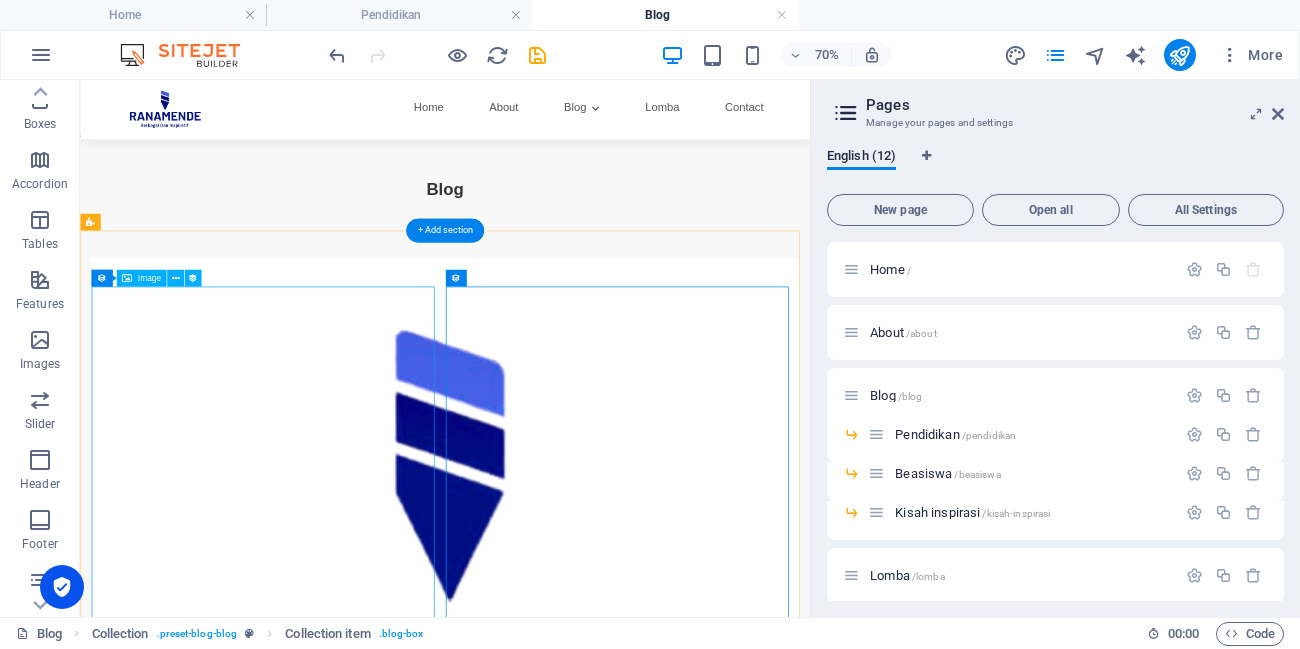 scroll, scrollTop: 0, scrollLeft: 0, axis: both 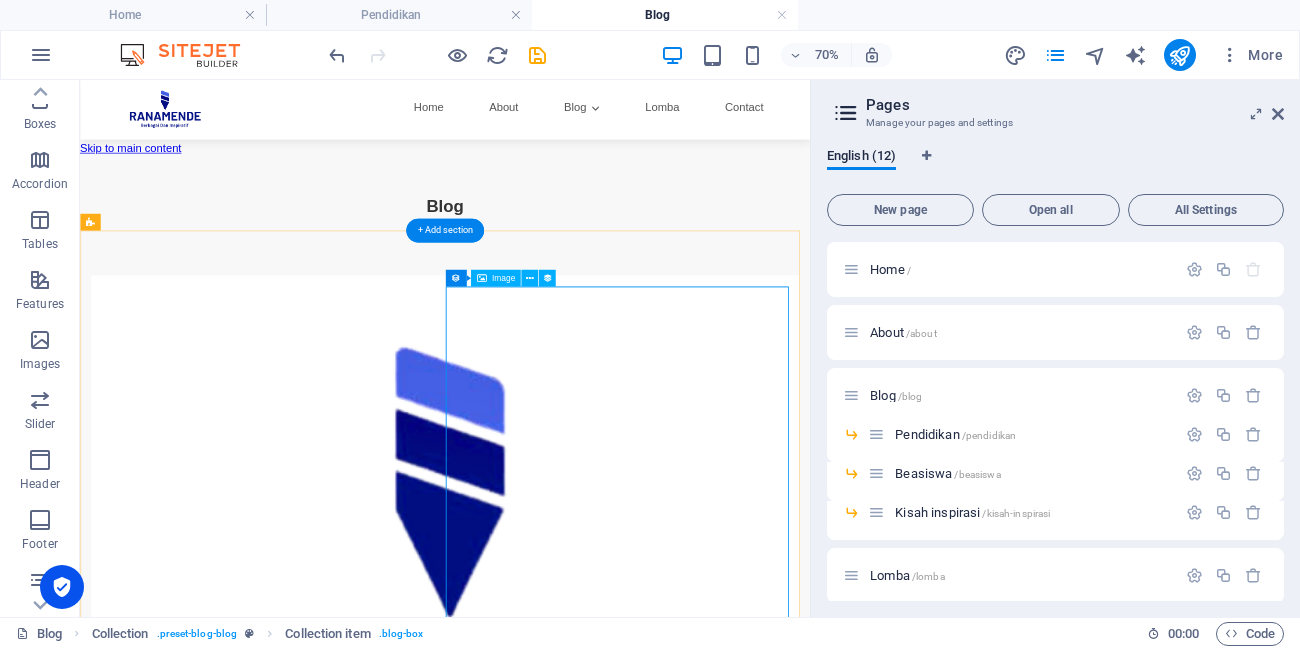 click at bounding box center [601, 2038] 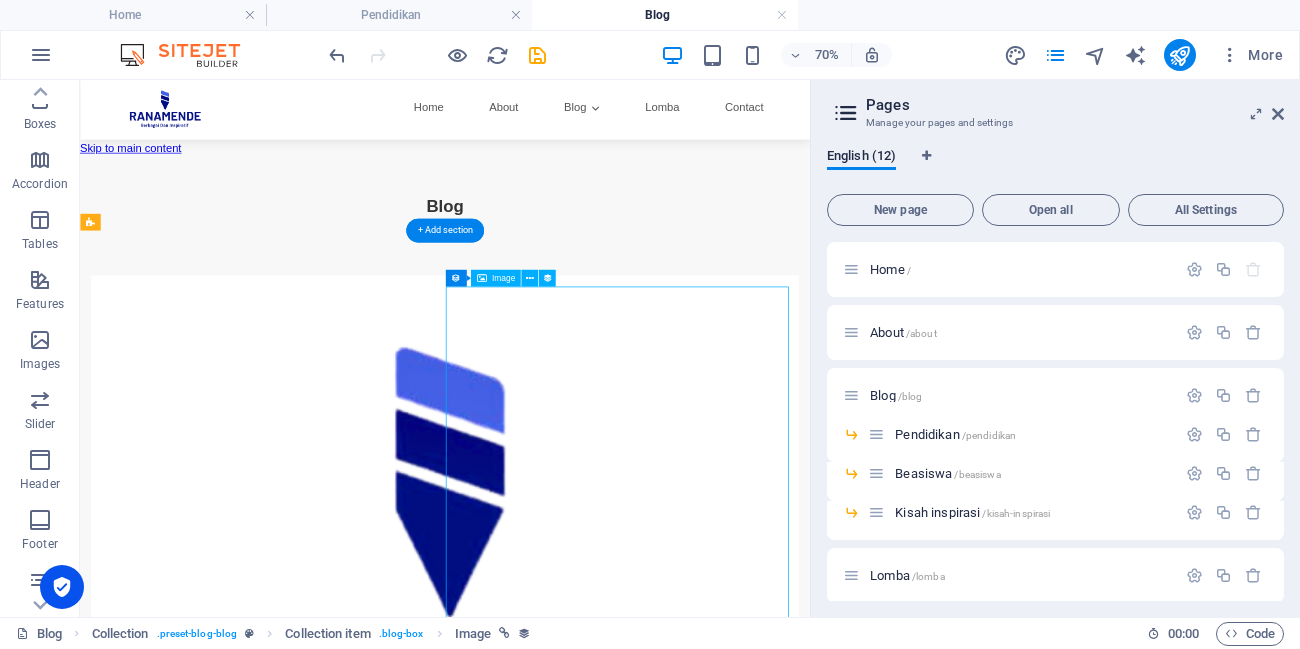 click at bounding box center (601, 2038) 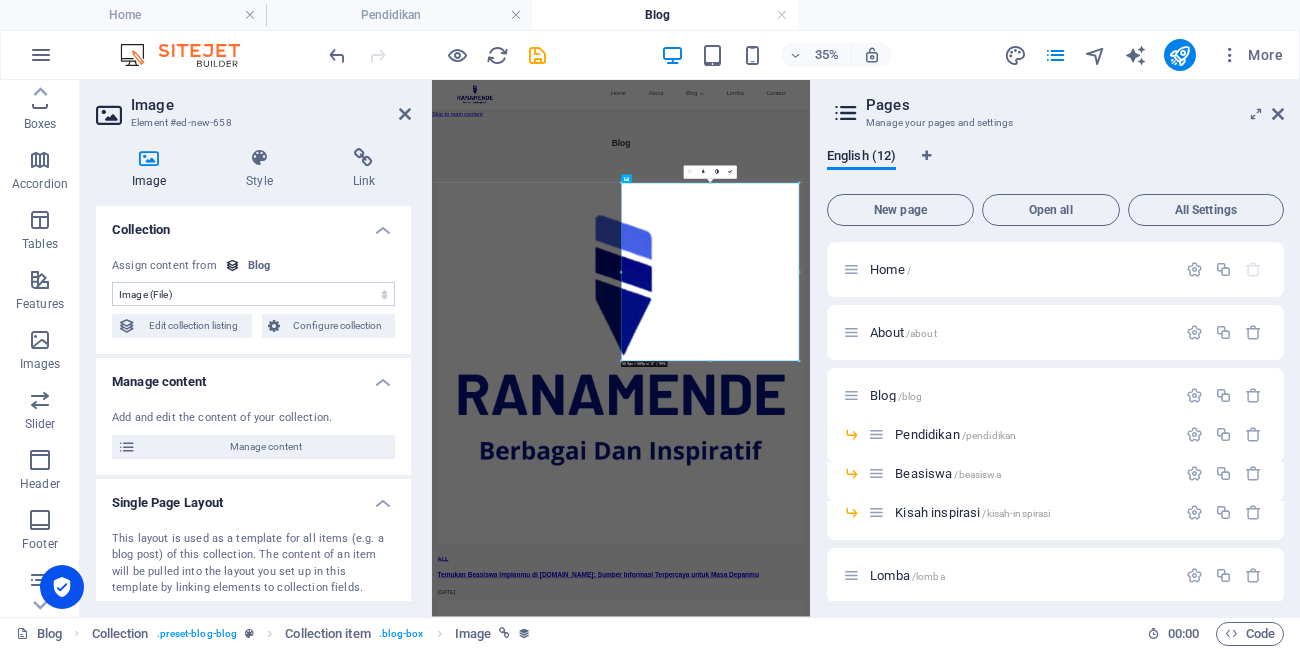 drag, startPoint x: 314, startPoint y: 294, endPoint x: 335, endPoint y: 359, distance: 68.30813 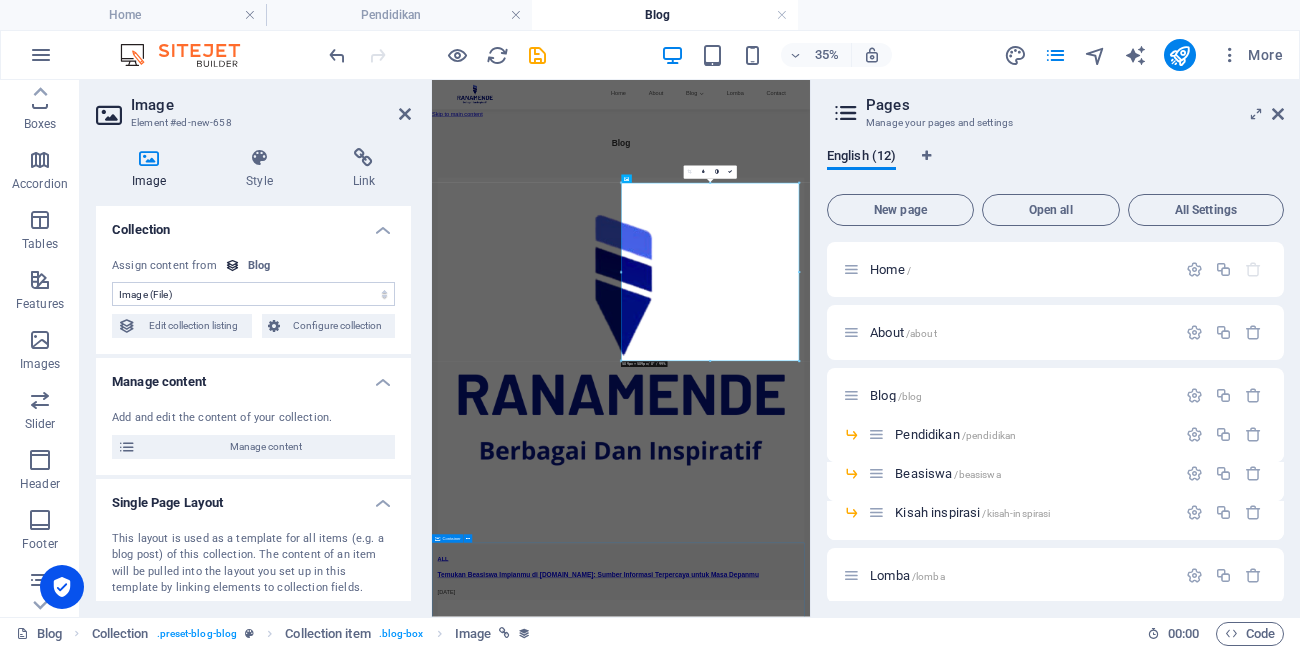 click on "Footer Ranamende
Tentang Kami
Ranamende adalah platform inspiratif yang dirancang untuk mendukung perjalanan pendidikan Anda. Kami menyediakan panduan lengkap tentang beasiswa dalam [PERSON_NAME] luar negeri, tips belajar efektif, serta informasi terkini untuk mewujudkan impian akademik Anda. Mulai langkah Anda menuju kesuksesan bersama [PERSON_NAME]!
Link Cepat
Beranda
Blog
Pendidikan
Beasiswa
Kisah Inspirasi
[PERSON_NAME]
Kontak
Media Sosial
@Copyright [DOMAIN_NAME]. All Rights Reserved" at bounding box center [972, 3204] 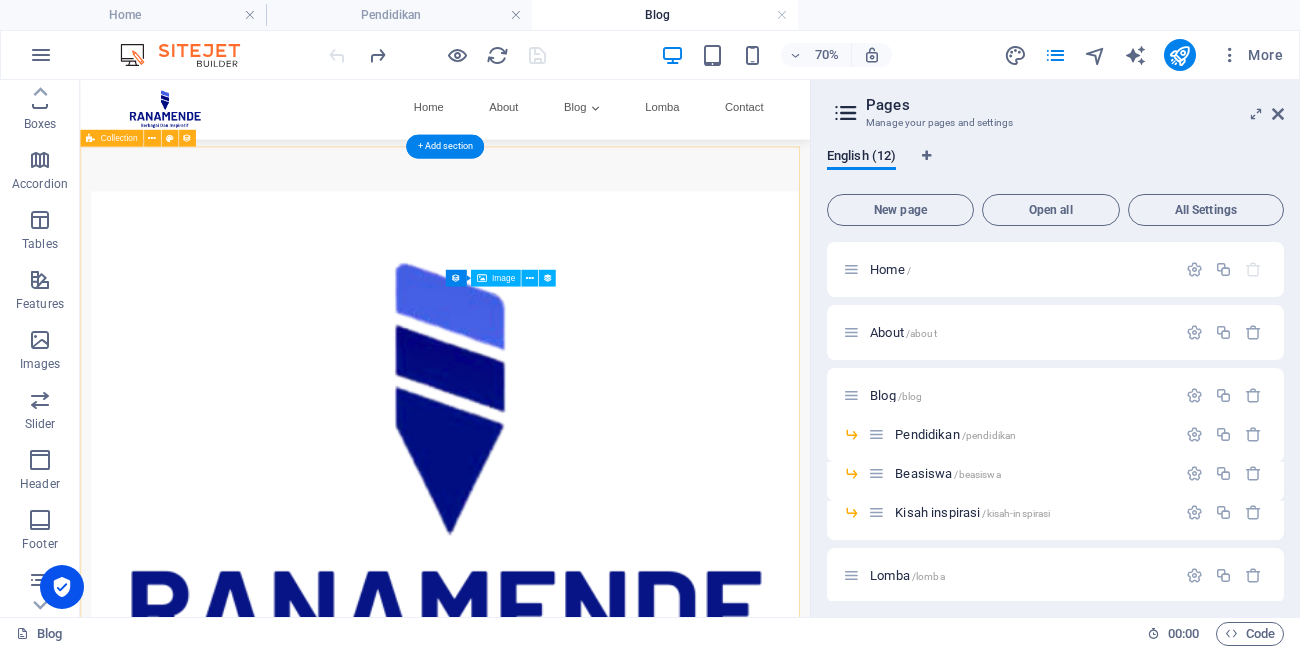 scroll, scrollTop: 0, scrollLeft: 0, axis: both 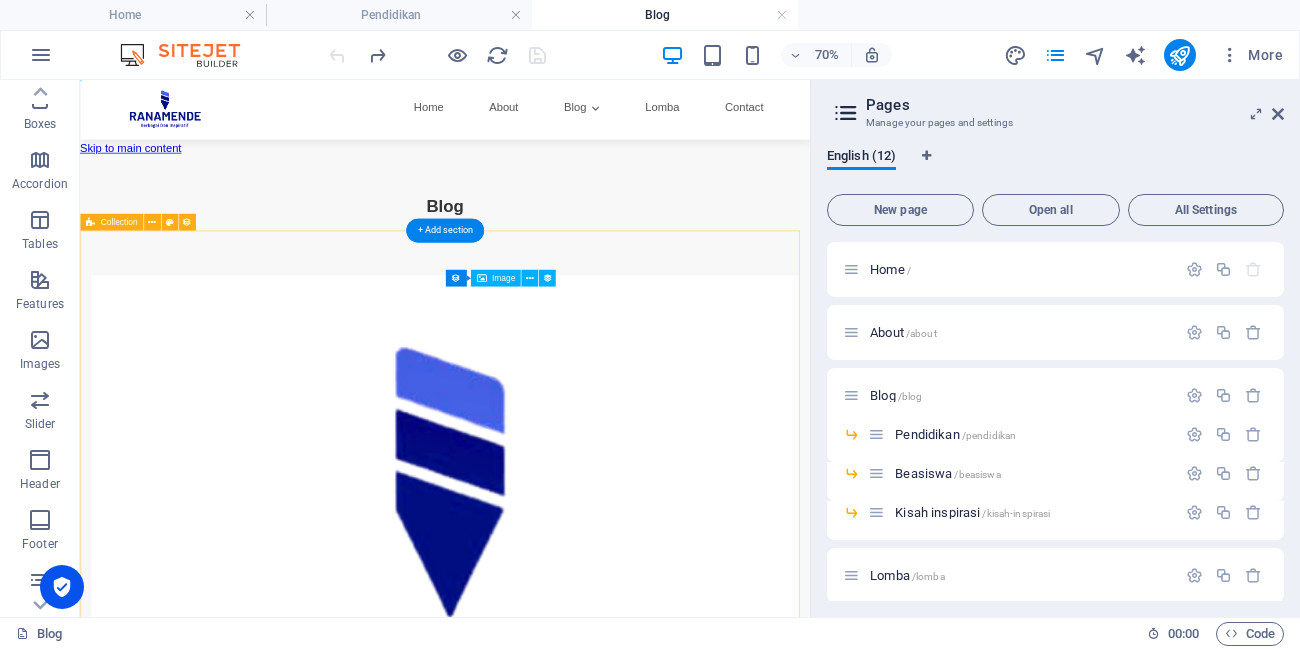 drag, startPoint x: 872, startPoint y: 341, endPoint x: 889, endPoint y: 355, distance: 22.022715 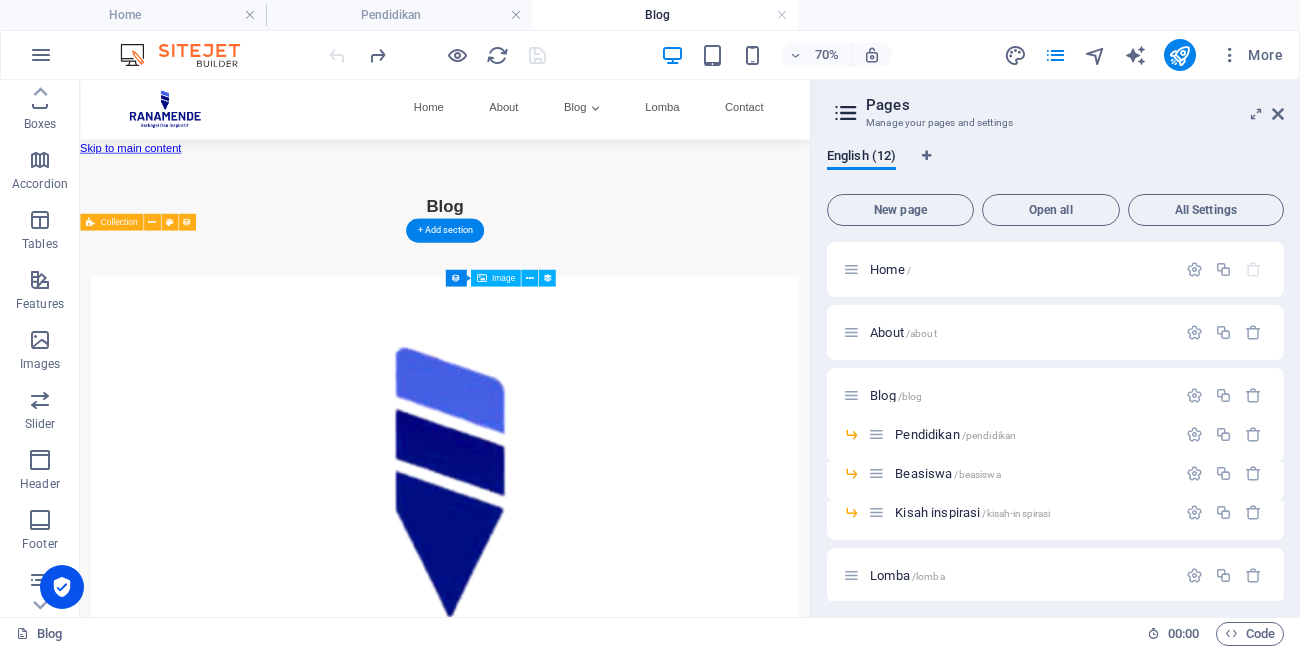 drag, startPoint x: 898, startPoint y: 419, endPoint x: 961, endPoint y: 441, distance: 66.730804 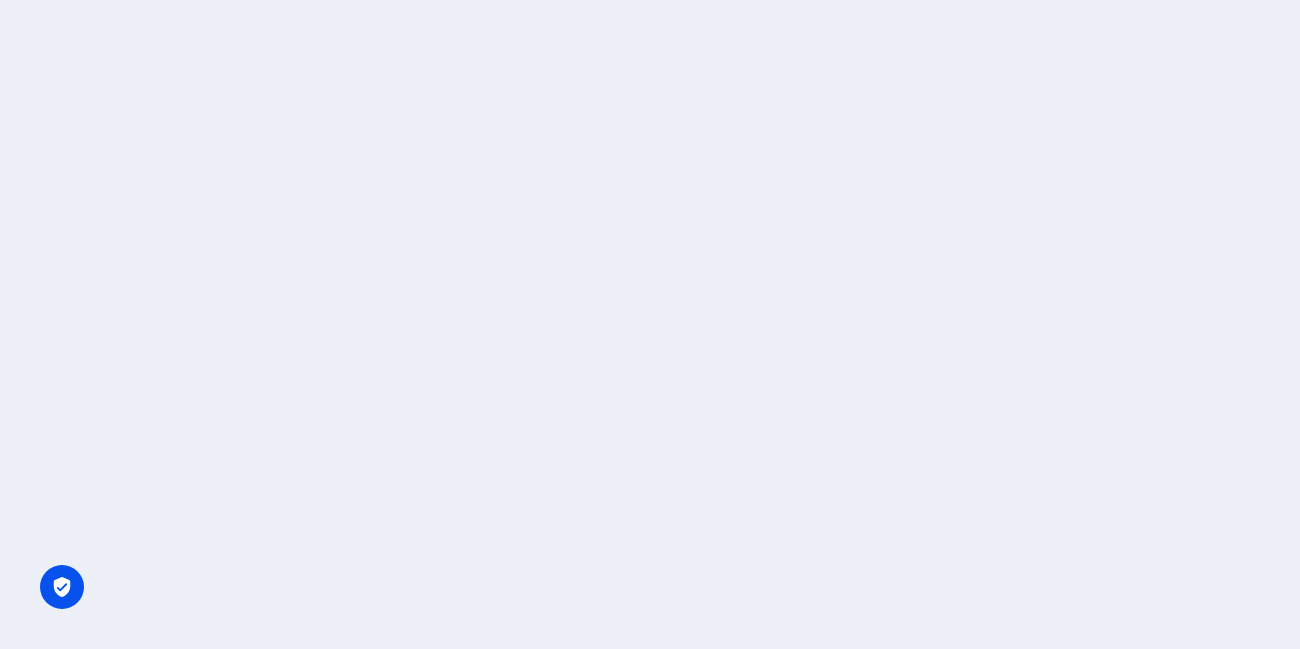 scroll, scrollTop: 0, scrollLeft: 0, axis: both 